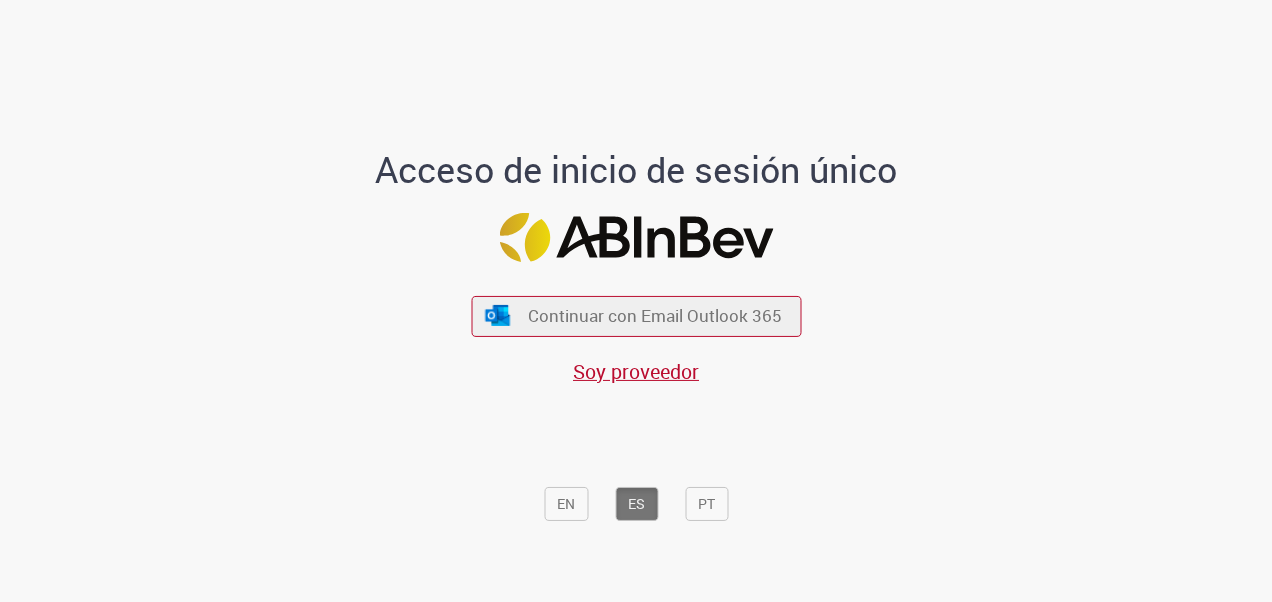 scroll, scrollTop: 0, scrollLeft: 0, axis: both 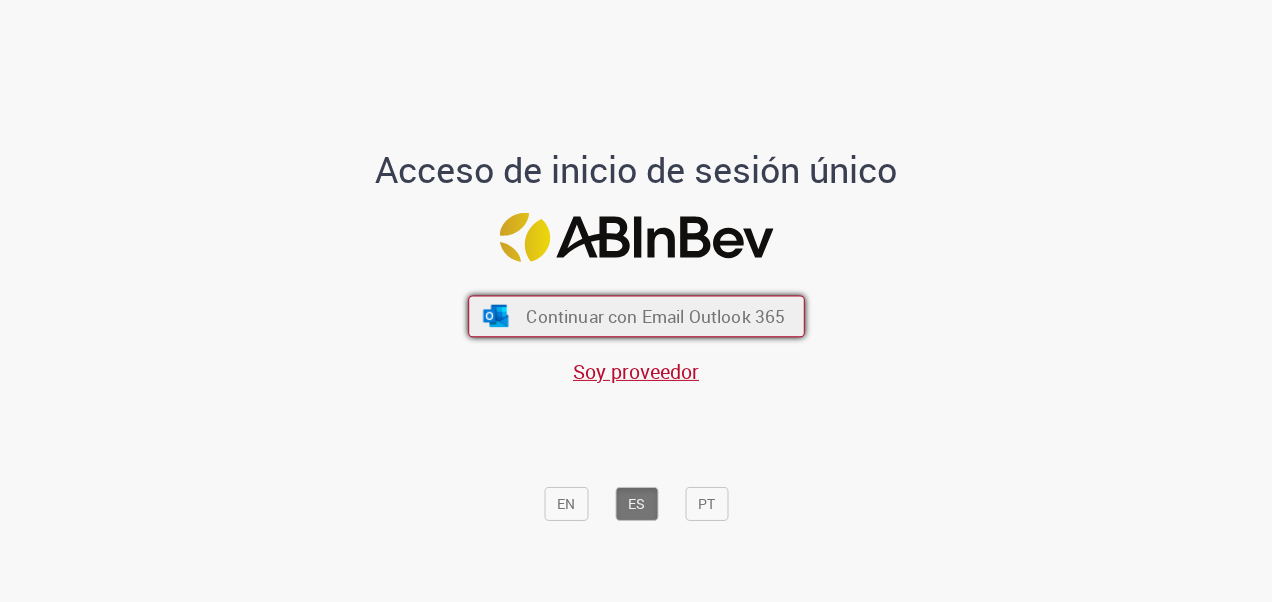 click on "Continuar con Email Outlook 365" at bounding box center [655, 315] 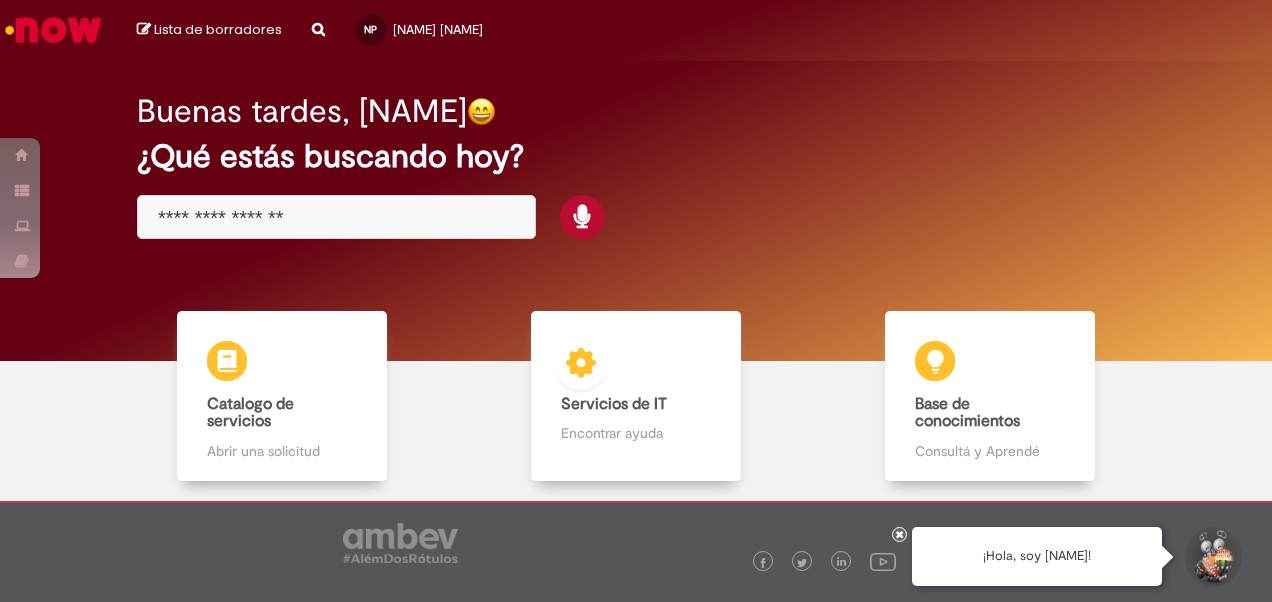 scroll, scrollTop: 0, scrollLeft: 0, axis: both 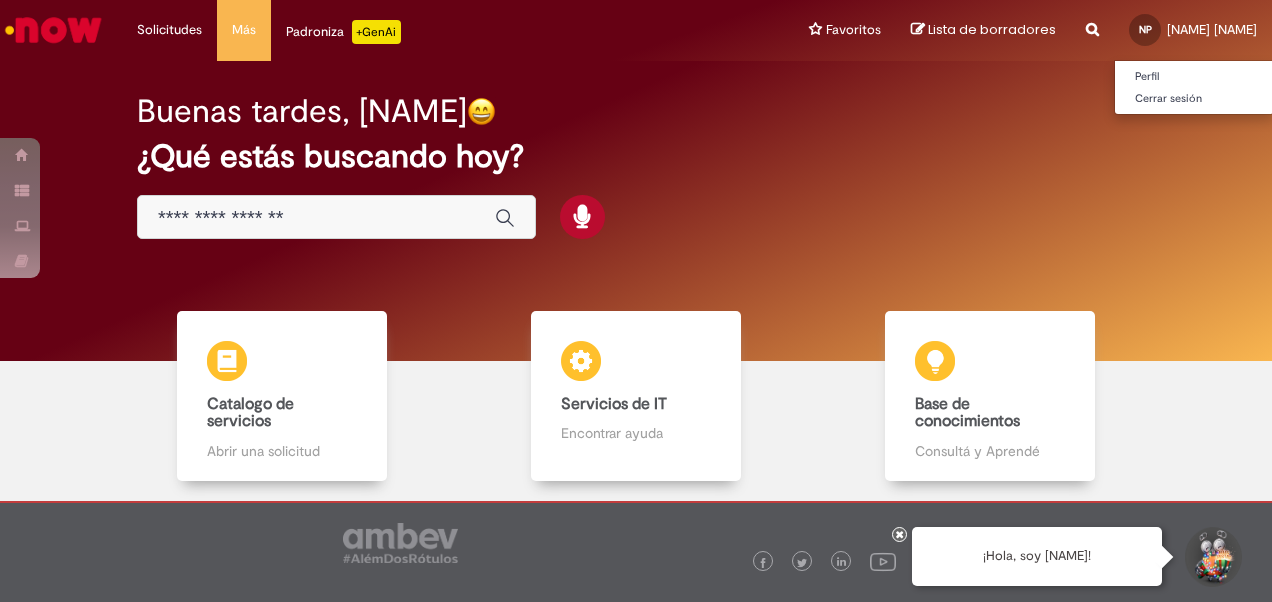 click on "NP   Natalia Parraga" at bounding box center [1193, 30] 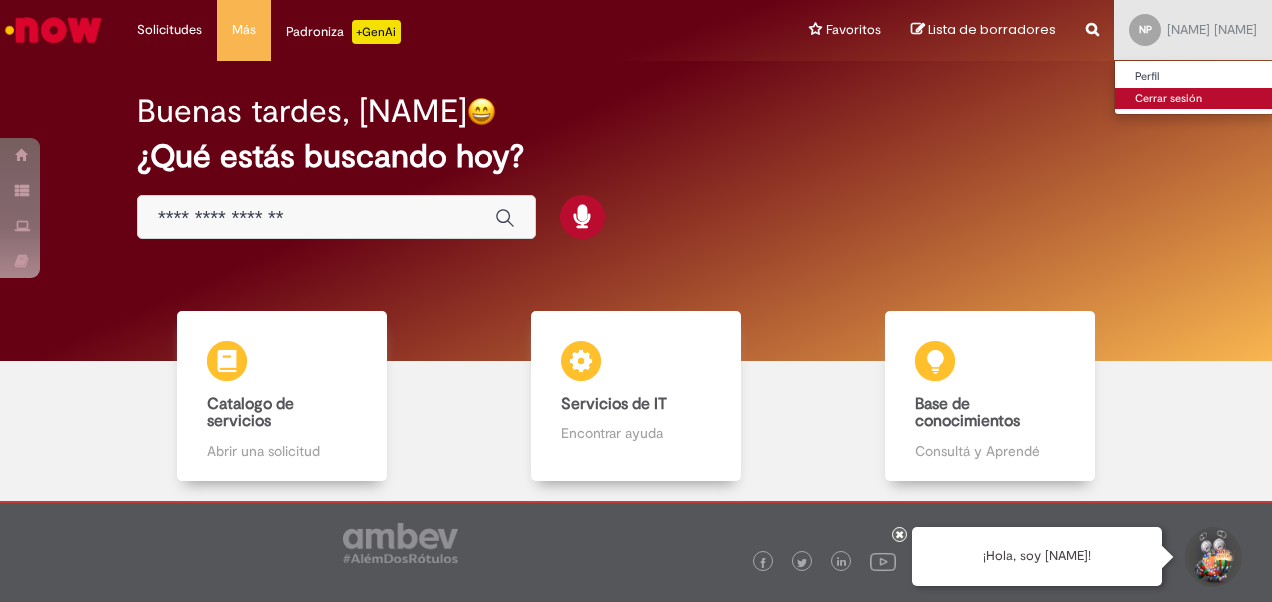 click on "Cerrar sesión" at bounding box center (1194, 99) 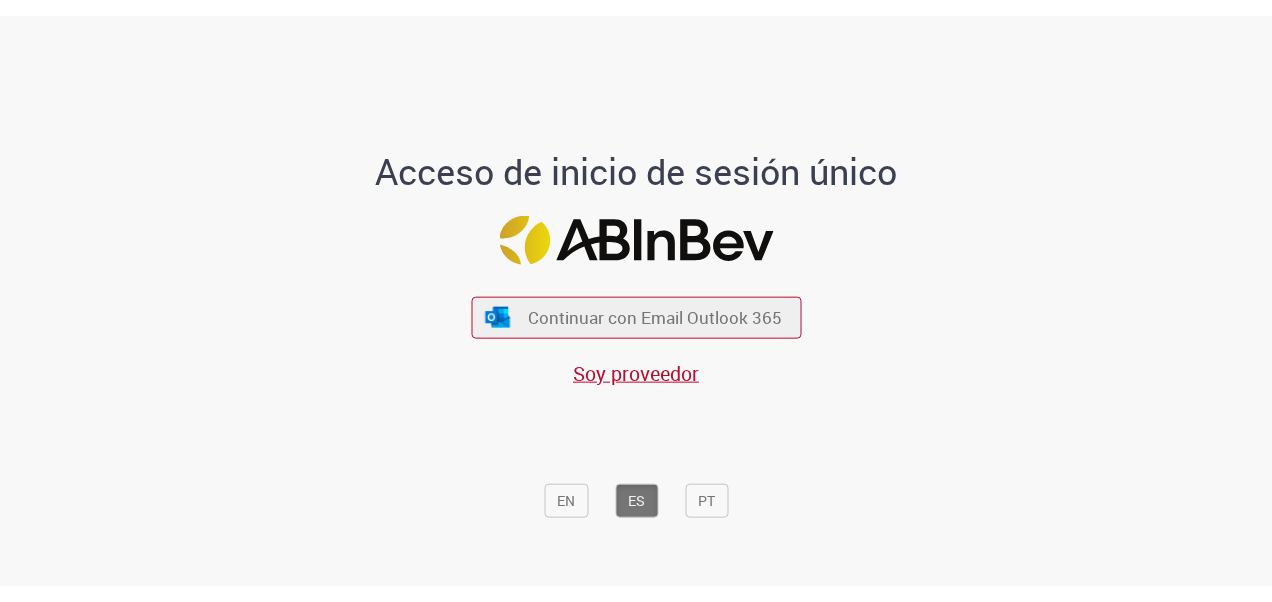 scroll, scrollTop: 0, scrollLeft: 0, axis: both 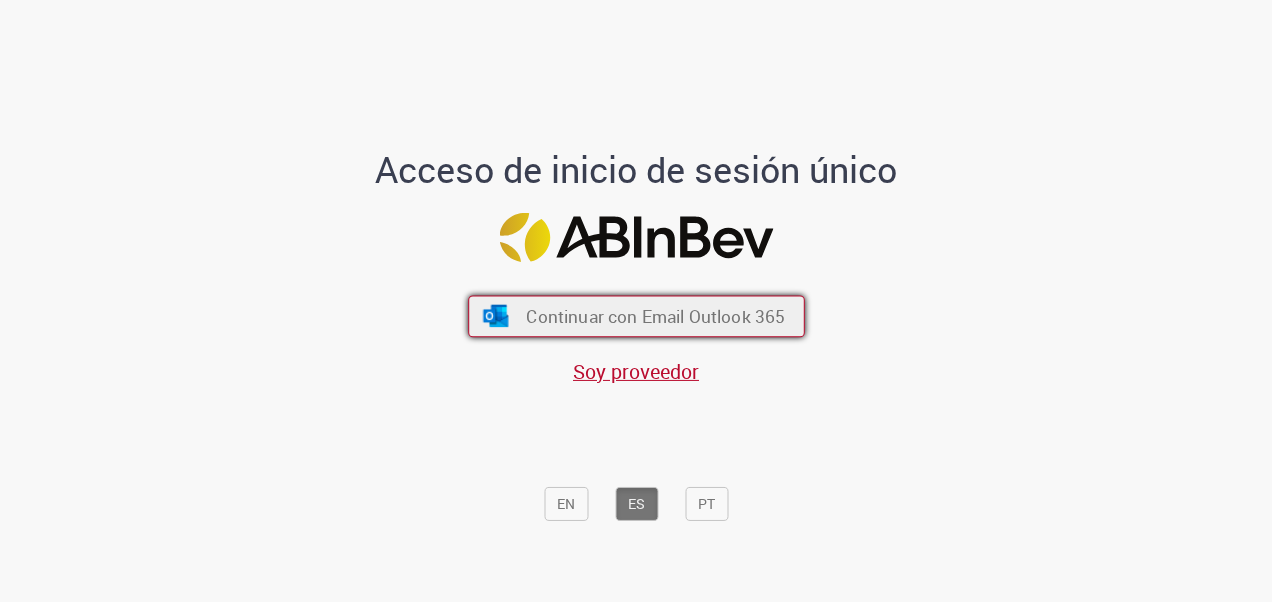 click on "Continuar con Email Outlook 365" at bounding box center (655, 315) 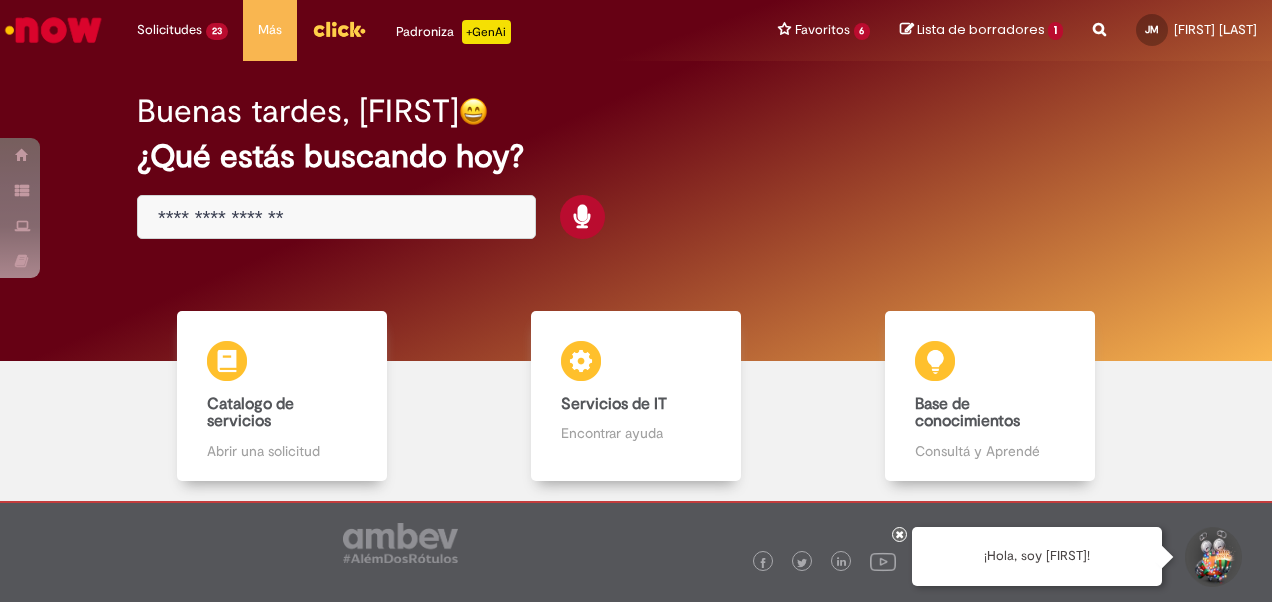 scroll, scrollTop: 0, scrollLeft: 0, axis: both 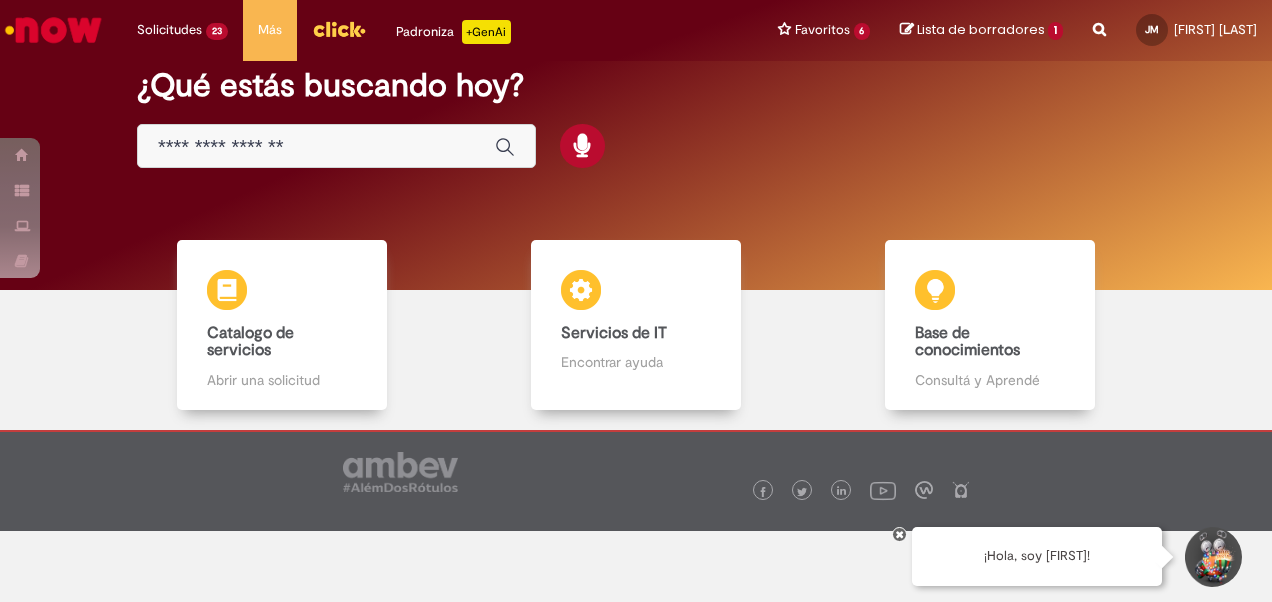 click at bounding box center (316, 147) 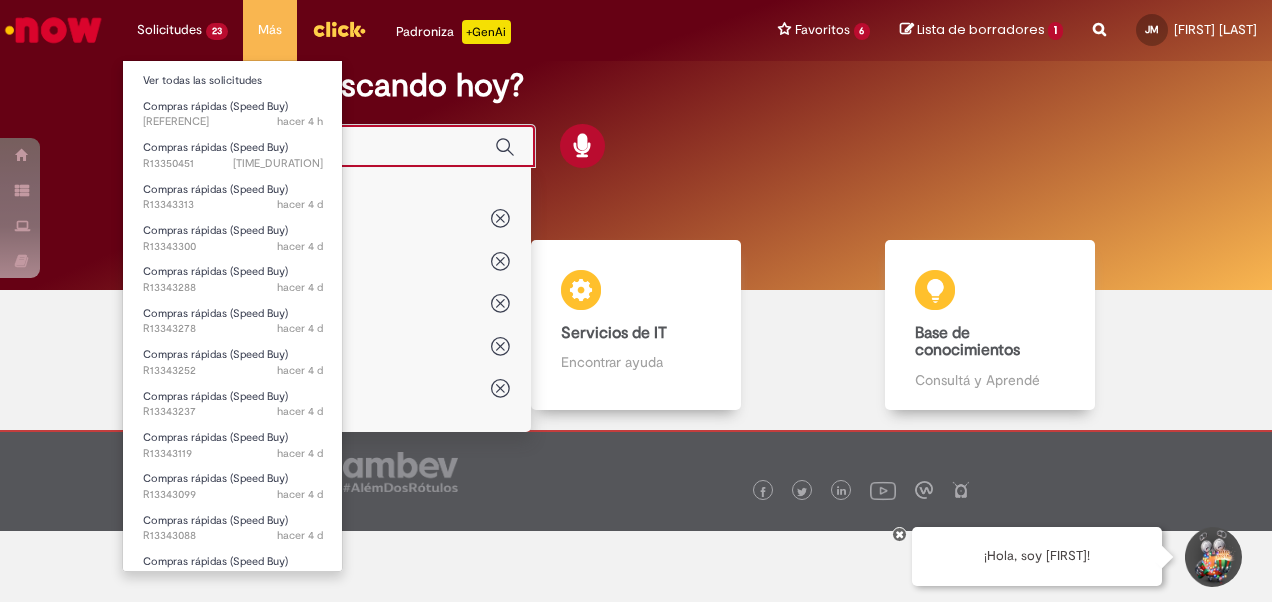click on "Solicitudes   23
Ver todas las solicitudes
Compras rápidas (Speed Buy)
hacer 4 h hacer 4 horas  R13350825
Compras rápidas (Speed Buy)
hacer 6 h hacer 6 horas  R13350451
Compras rápidas (Speed Buy)
hacer 4 d hacer 4 días  R13343313
Compras rápidas (Speed Buy)
hacer 4 d hacer 4 días  R13343300
Compras rápidas (Speed Buy)
hacer 4 d hacer 4 días  R13343288
Compras rápidas (Speed Buy)
hacer 4 d hacer 4 días  R13343278
Compras rápidas (Speed Buy)
hacer 4 d hacer 4 días  R13343252
Compras rápidas (Speed Buy)
hacer 4 d hacer 4 días  R13343237
Compras rápidas (Speed Buy)
hacer 4 d hacer 4 días  R13343119
Compras rápidas (Speed Buy)
hacer 4 d hacer 4 días  R13343099
Compras rápidas (Speed Buy)" at bounding box center [182, 30] 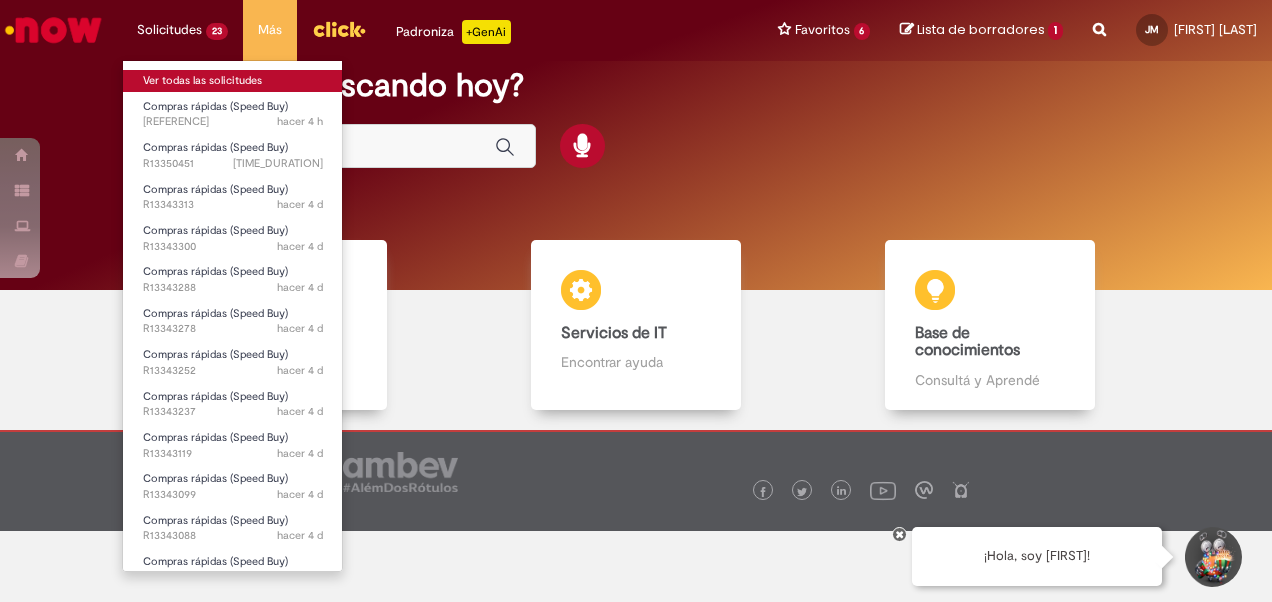 click on "Ver todas las solicitudes" at bounding box center [233, 81] 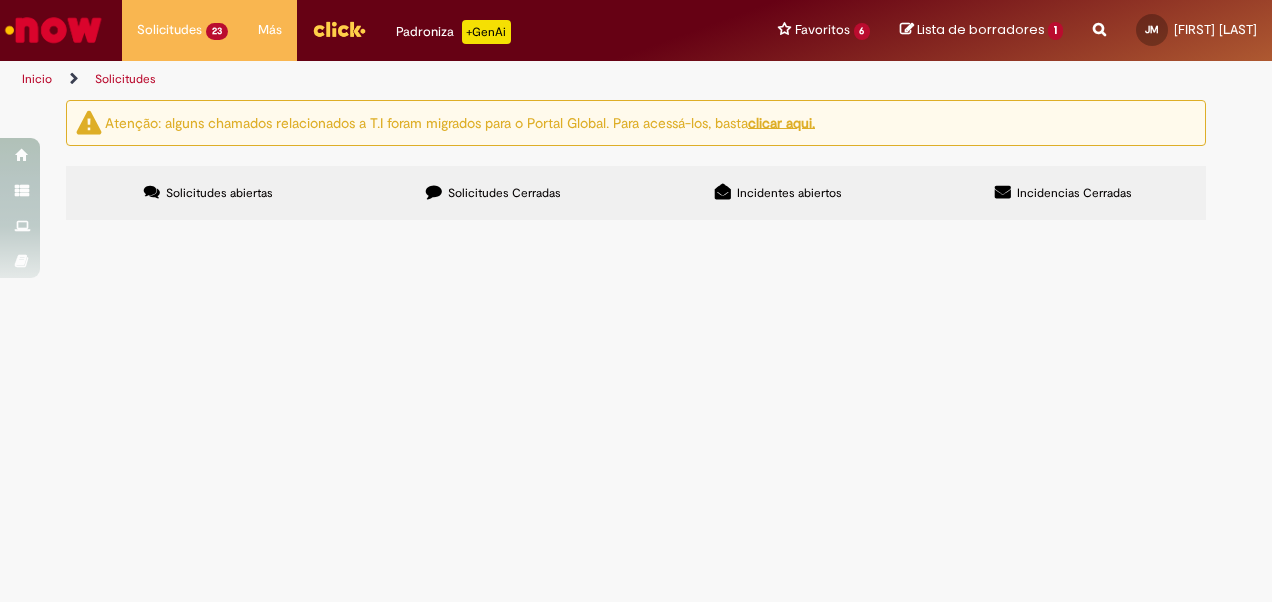 scroll, scrollTop: 0, scrollLeft: 0, axis: both 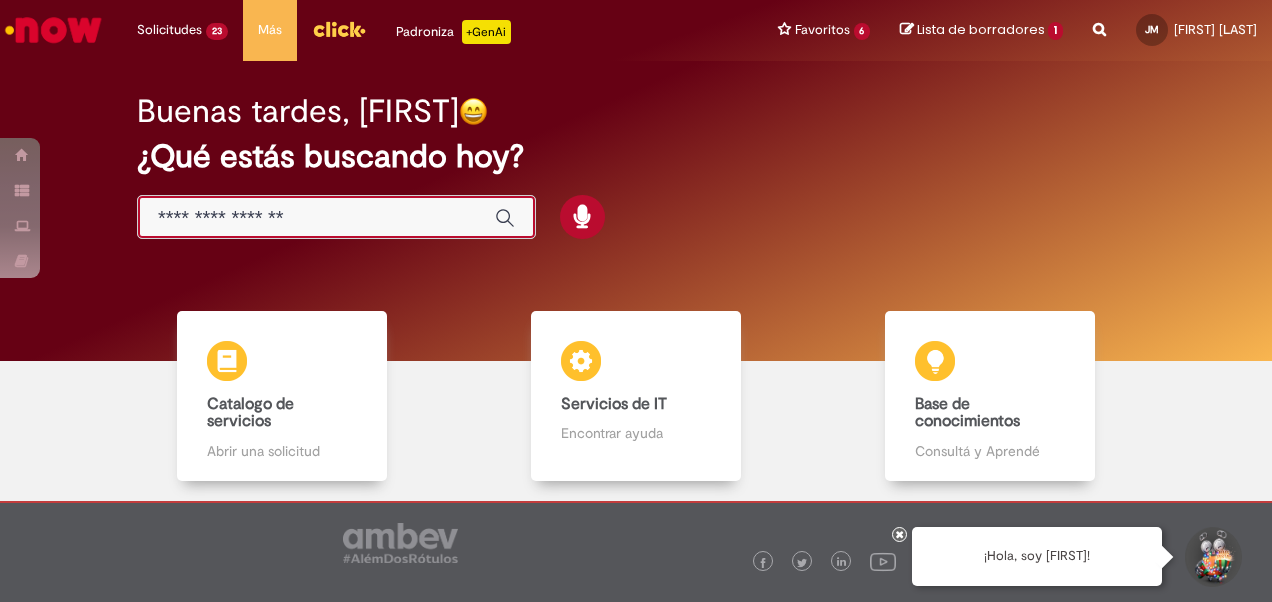 click at bounding box center [316, 218] 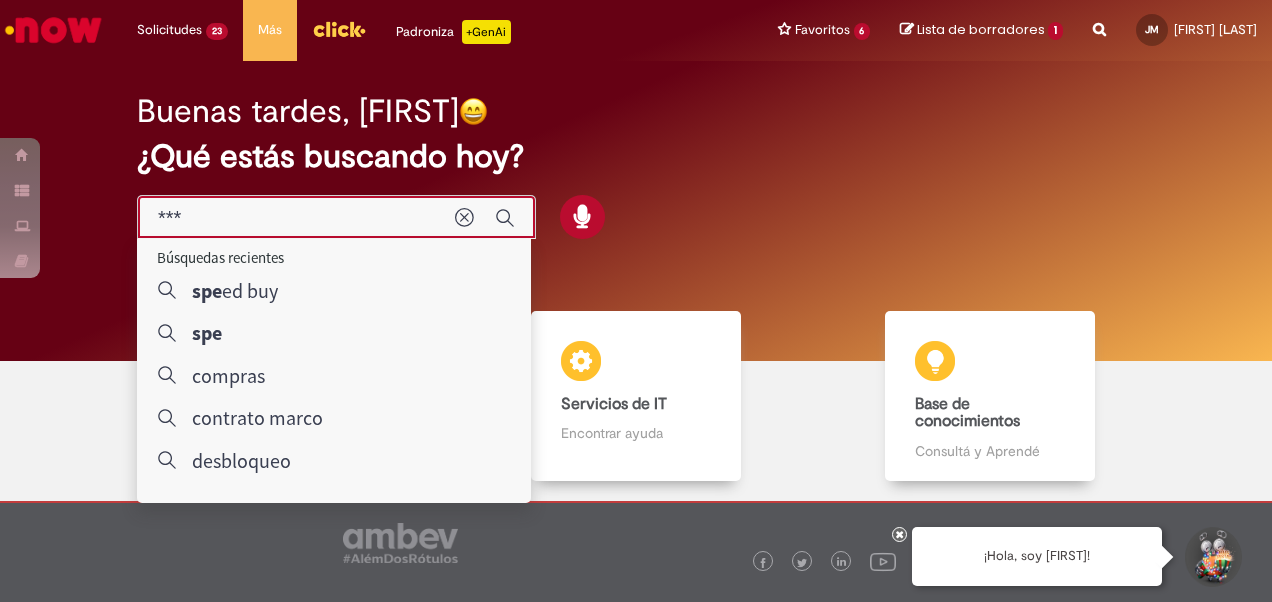 type on "****" 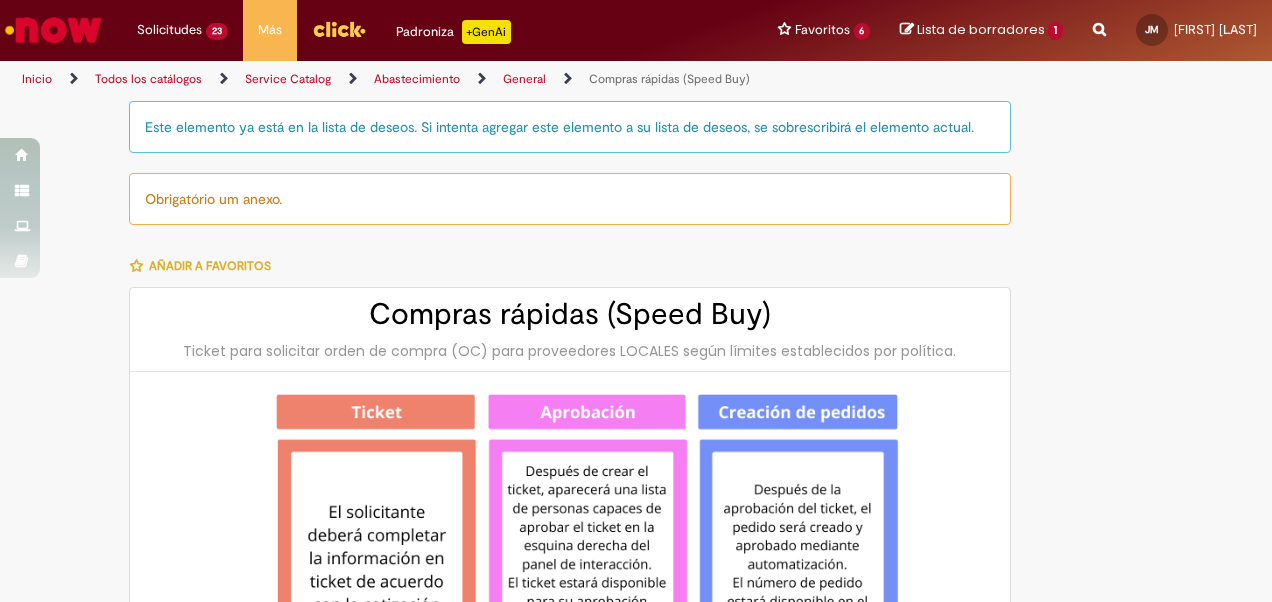 type on "********" 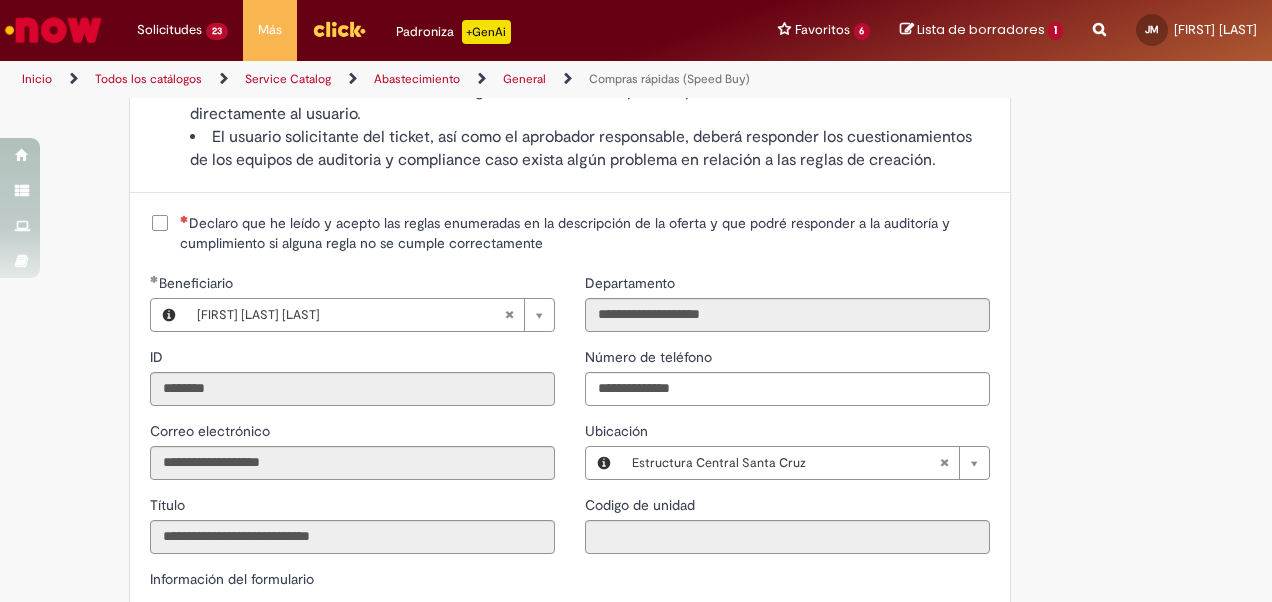 scroll, scrollTop: 2033, scrollLeft: 0, axis: vertical 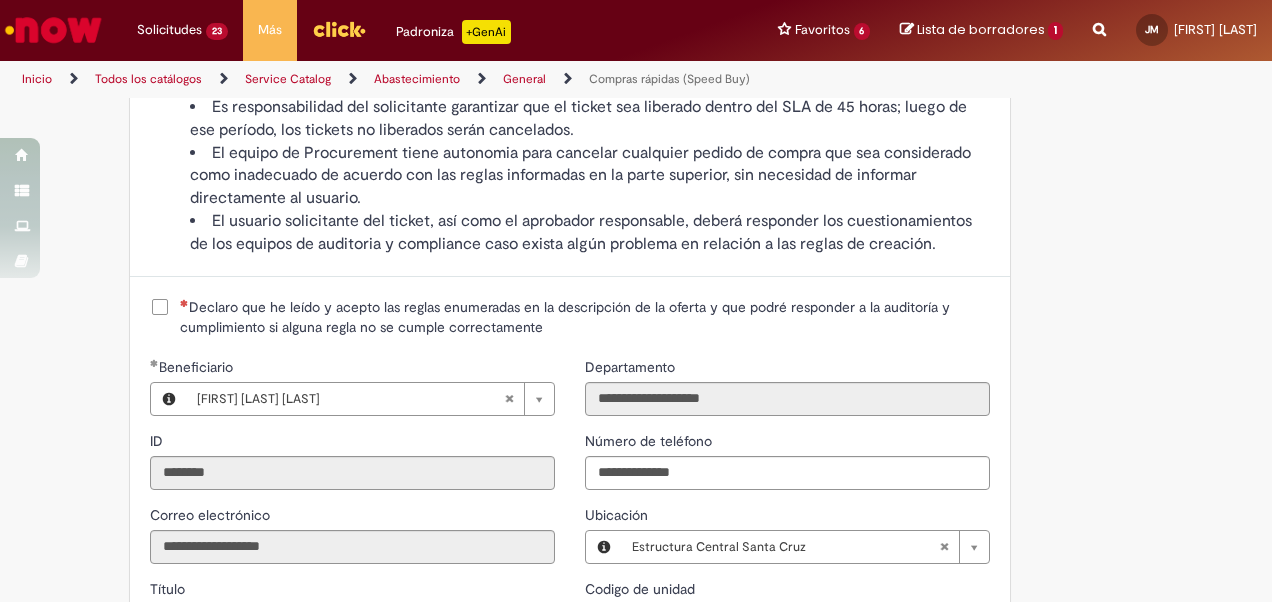 click on "Declaro que he leído y acepto las reglas enumeradas en la descripción de la oferta y que podré responder a la auditoría y cumplimiento si alguna regla no se cumple correctamente" at bounding box center (585, 317) 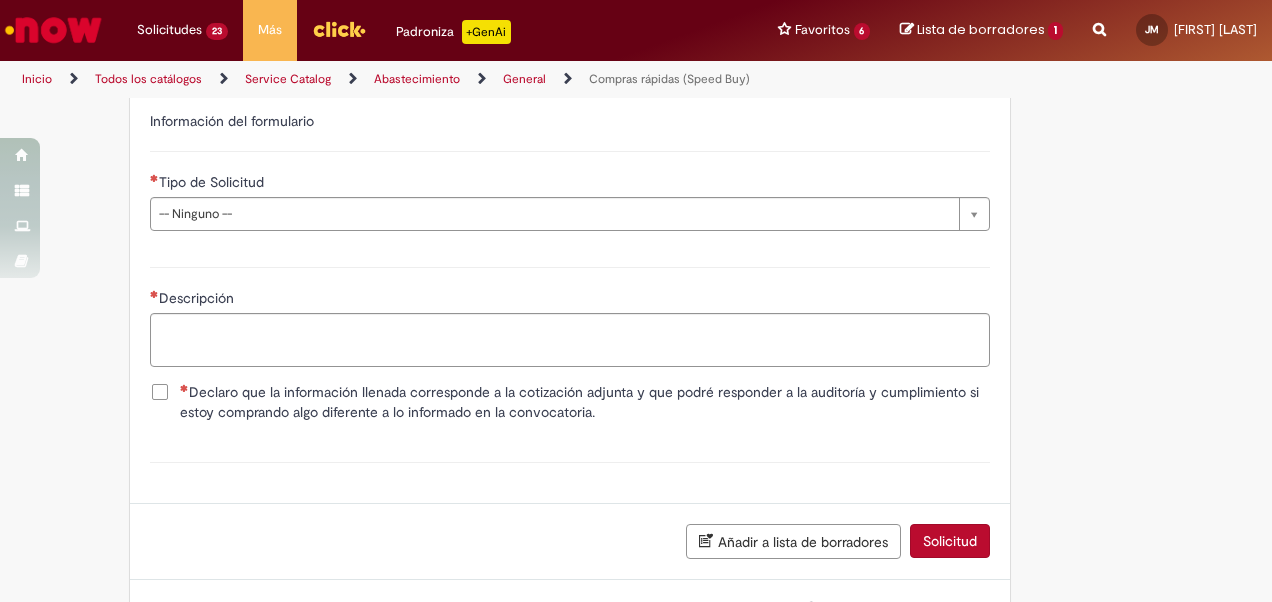 scroll, scrollTop: 2594, scrollLeft: 0, axis: vertical 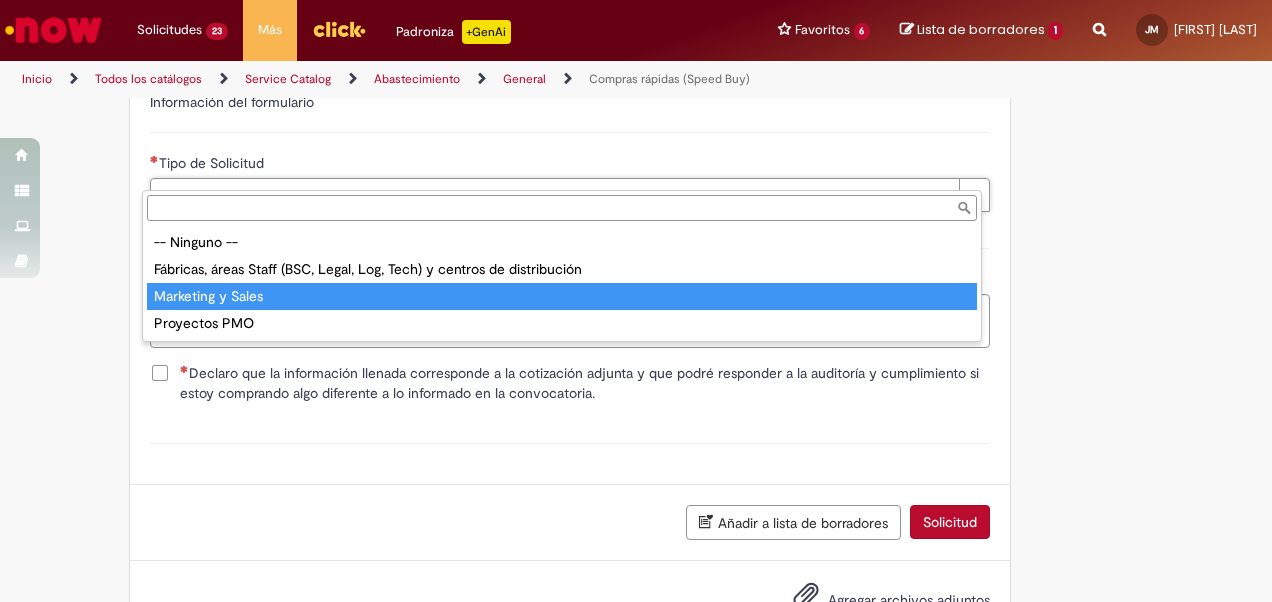 type on "**********" 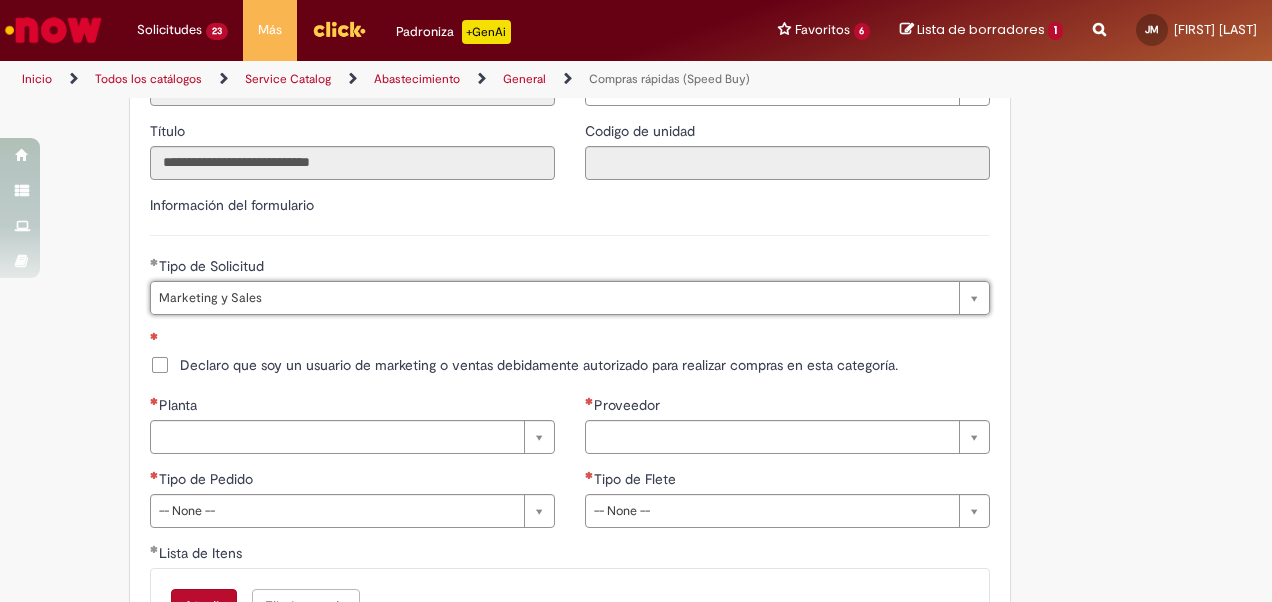 scroll, scrollTop: 2478, scrollLeft: 0, axis: vertical 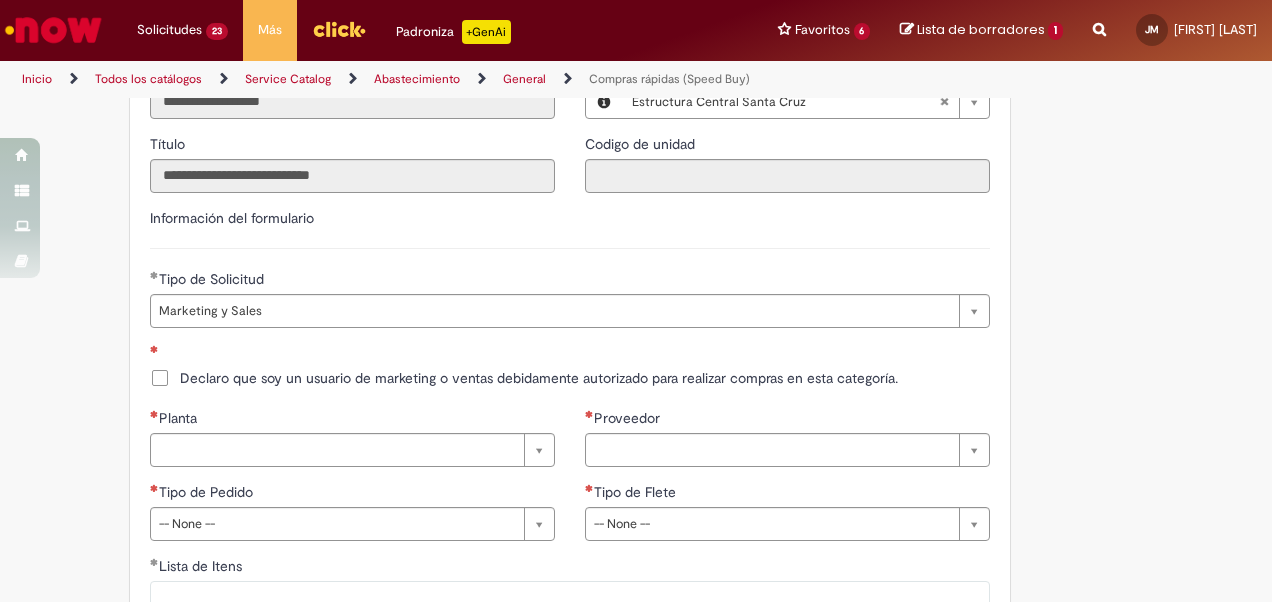 click on "Declaro que soy un usuario de marketing o ventas debidamente autorizado para realizar compras en esta categoría." at bounding box center [539, 378] 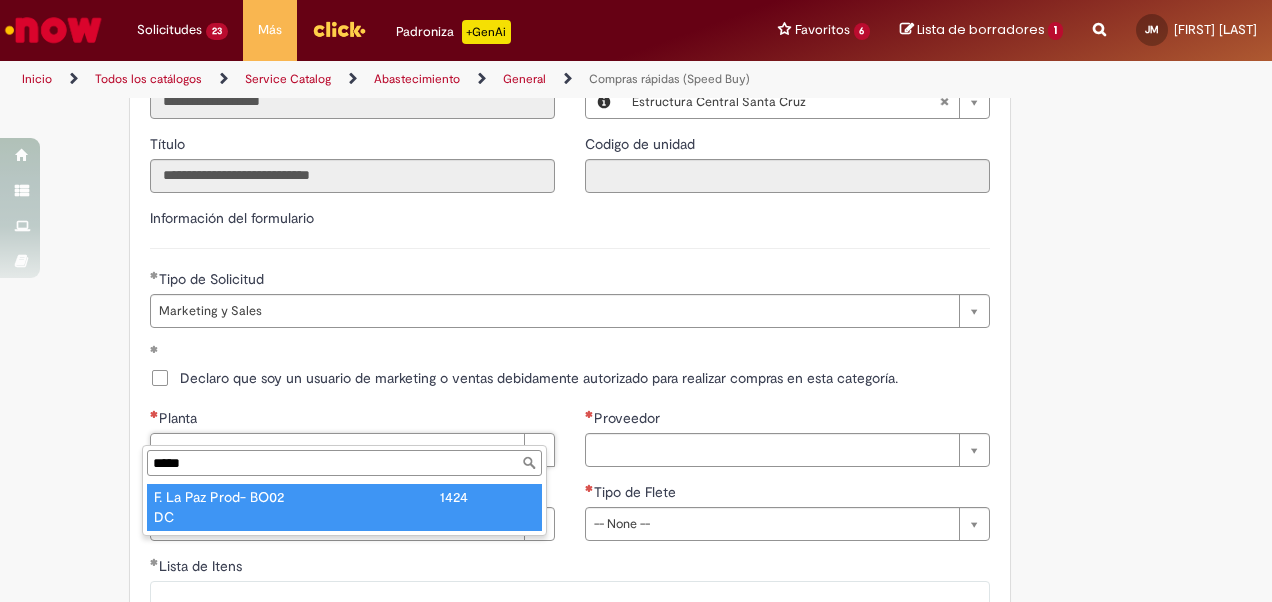 type on "*****" 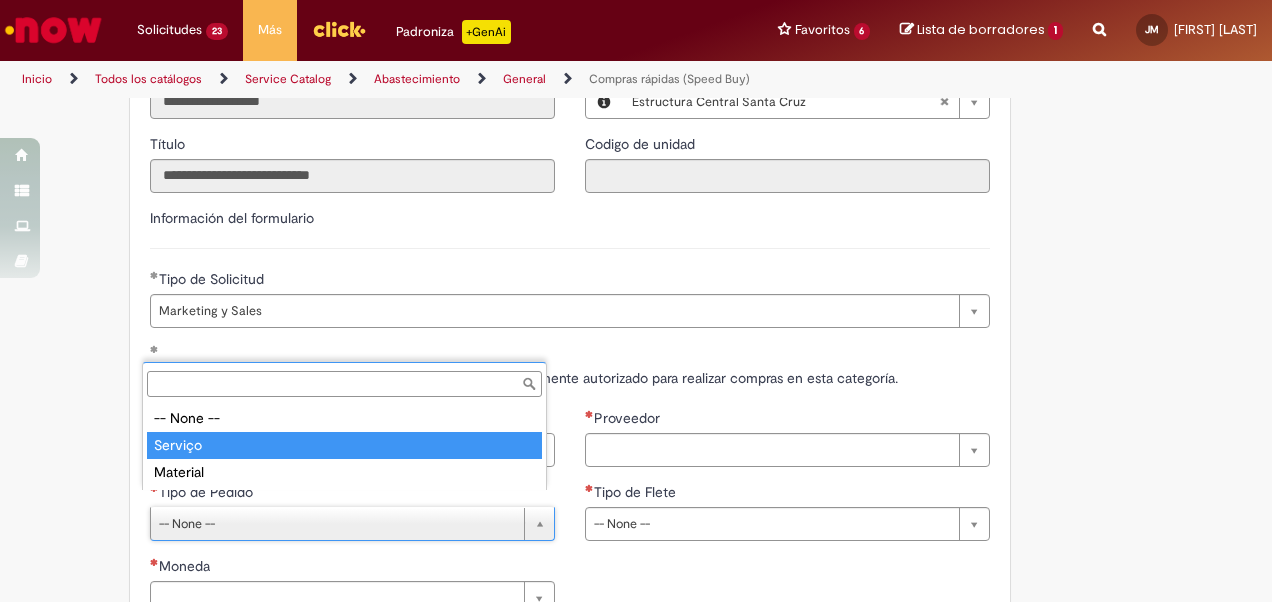 type on "*******" 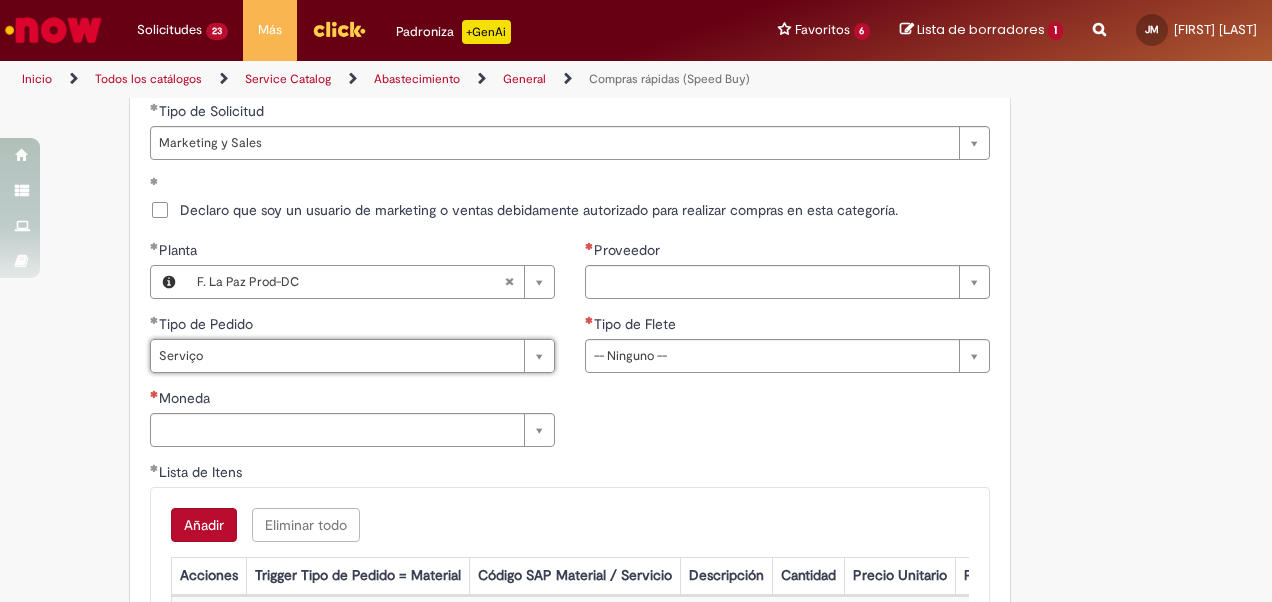 scroll, scrollTop: 2653, scrollLeft: 0, axis: vertical 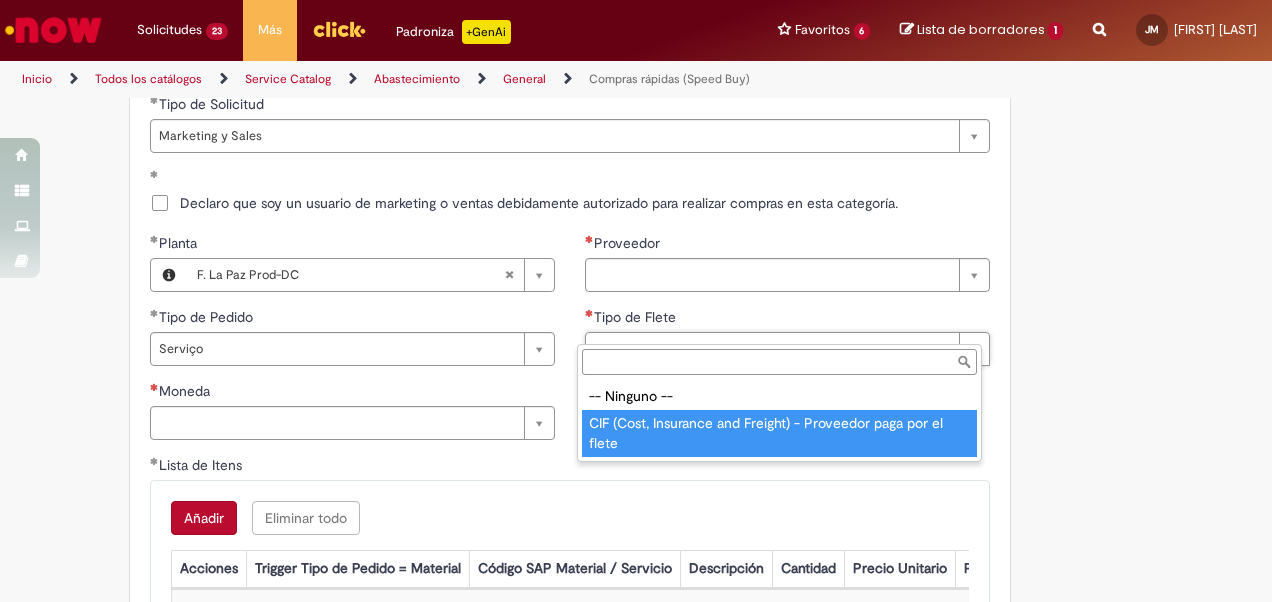 type on "**********" 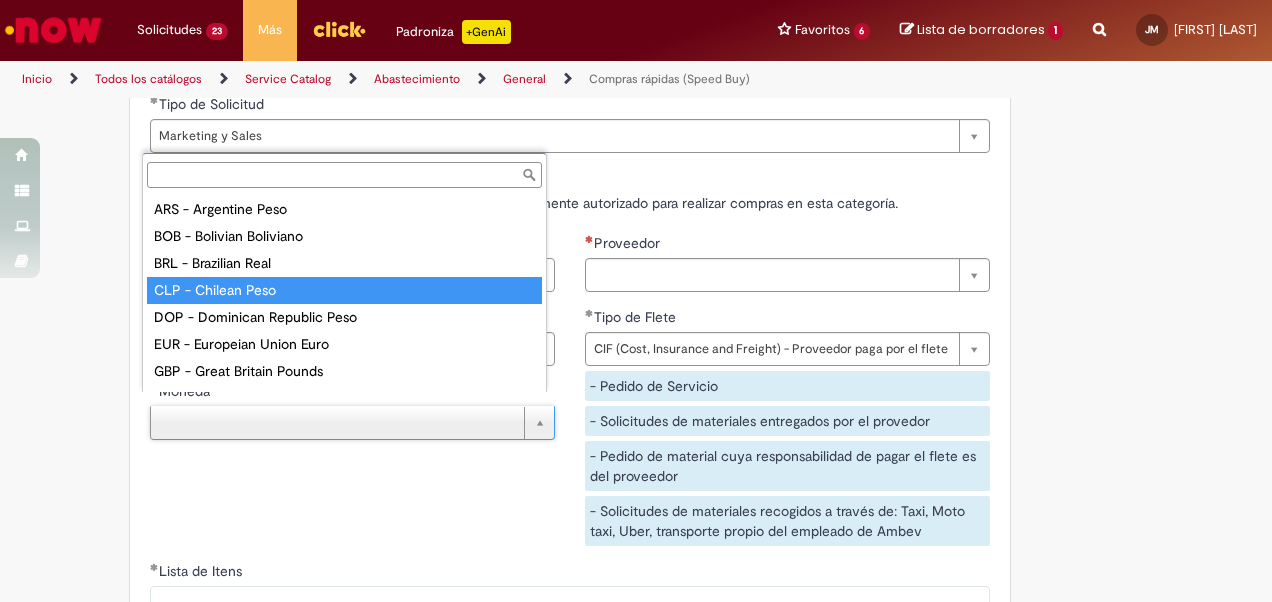 scroll, scrollTop: 16, scrollLeft: 0, axis: vertical 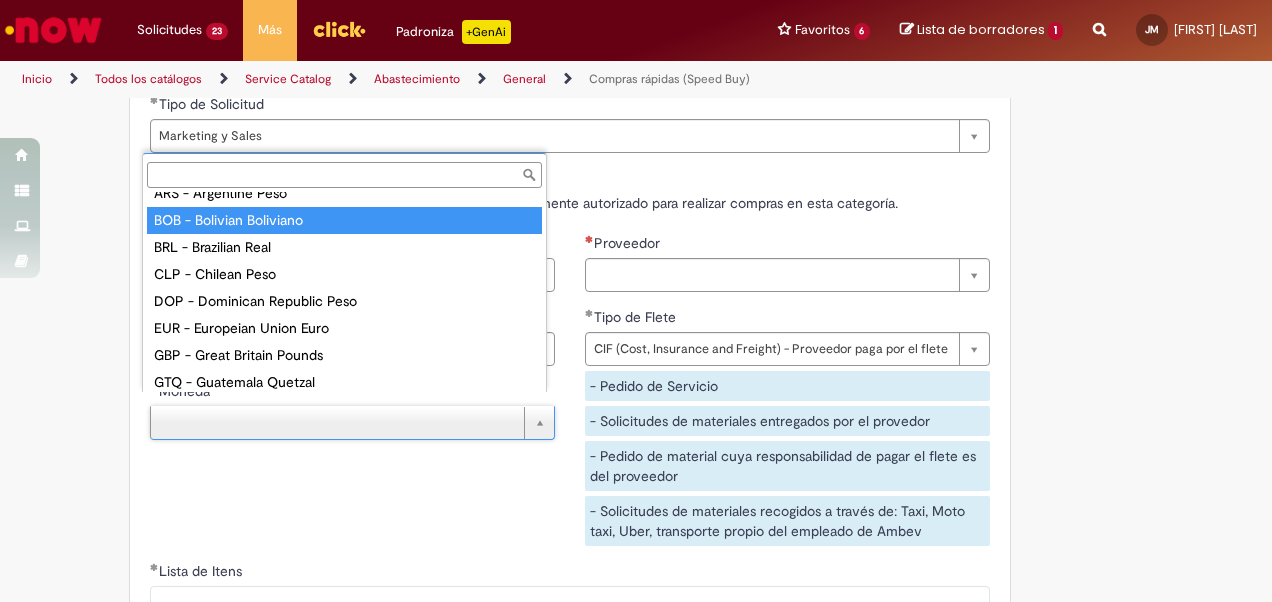 type on "**********" 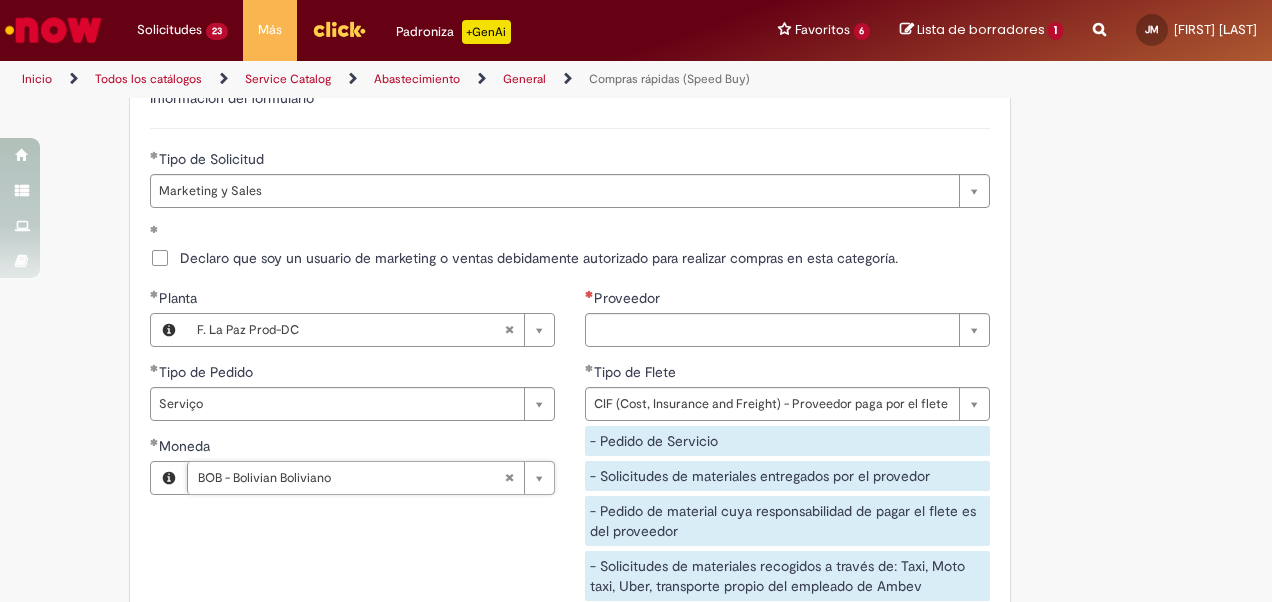 scroll, scrollTop: 2563, scrollLeft: 0, axis: vertical 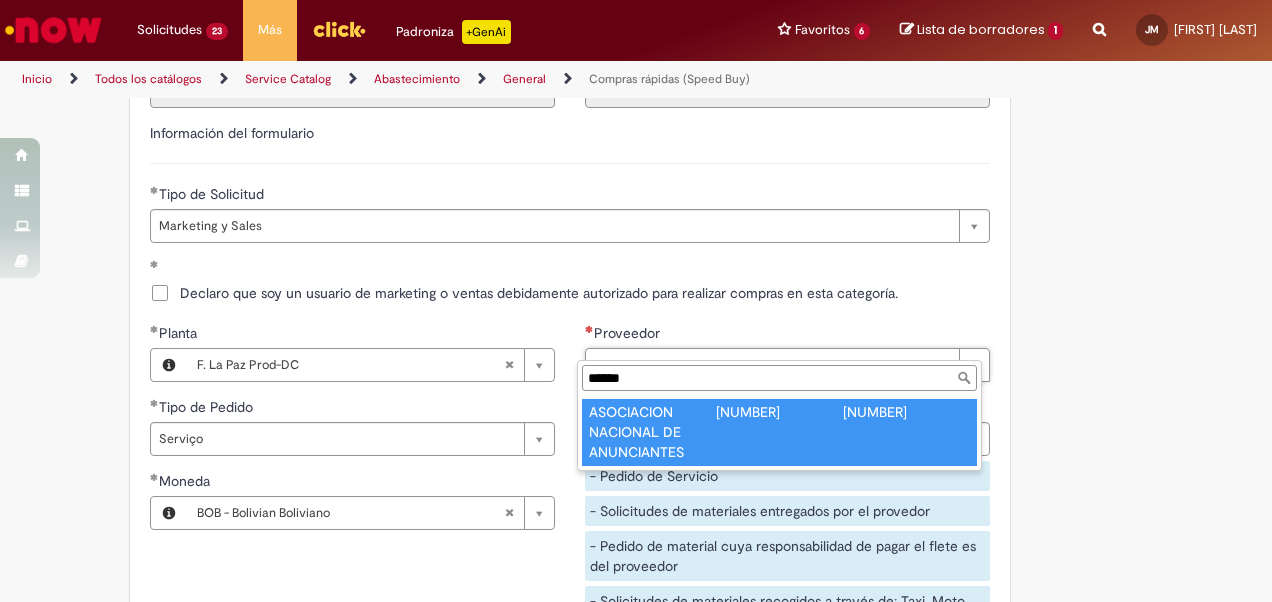 type on "******" 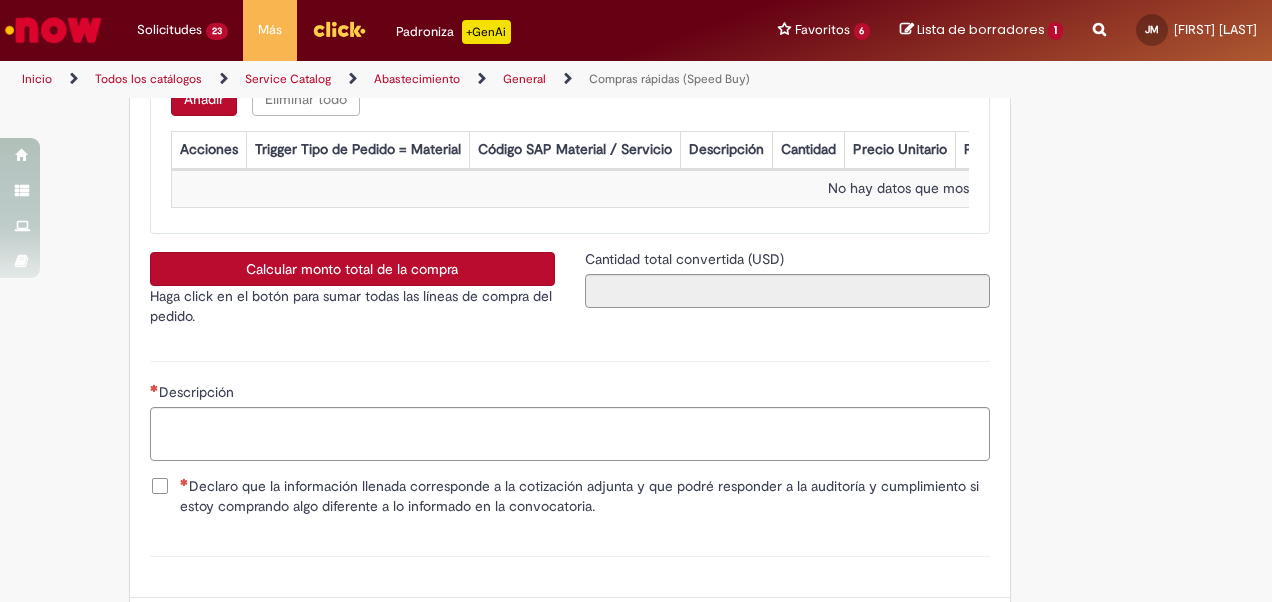 scroll, scrollTop: 3119, scrollLeft: 0, axis: vertical 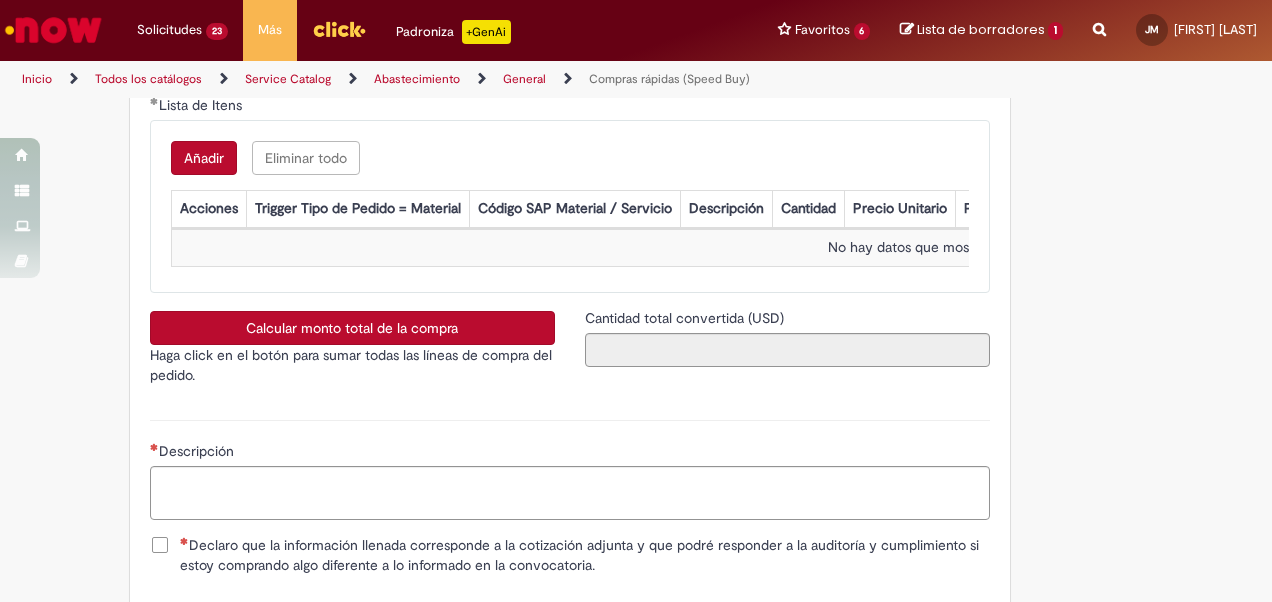 click on "Declaro que la información llenada corresponde a la cotización adjunta y que podré responder a la auditoría y cumplimiento si estoy comprando algo diferente a lo informado en la convocatoria." at bounding box center [585, 555] 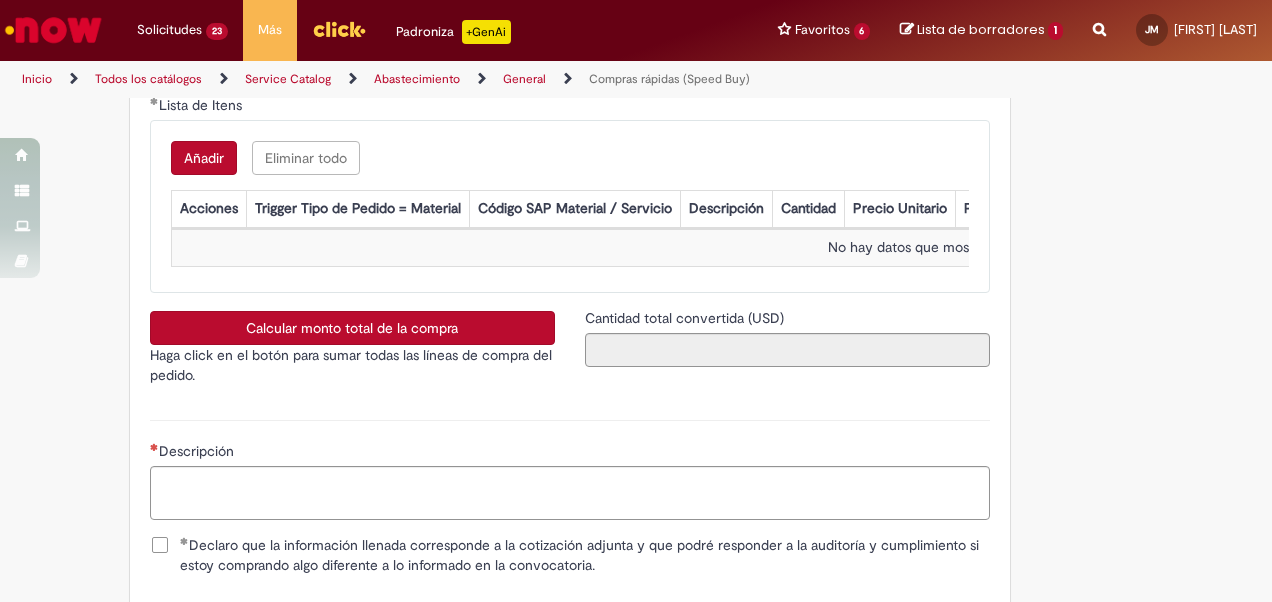 click on "Descripción" at bounding box center [570, 453] 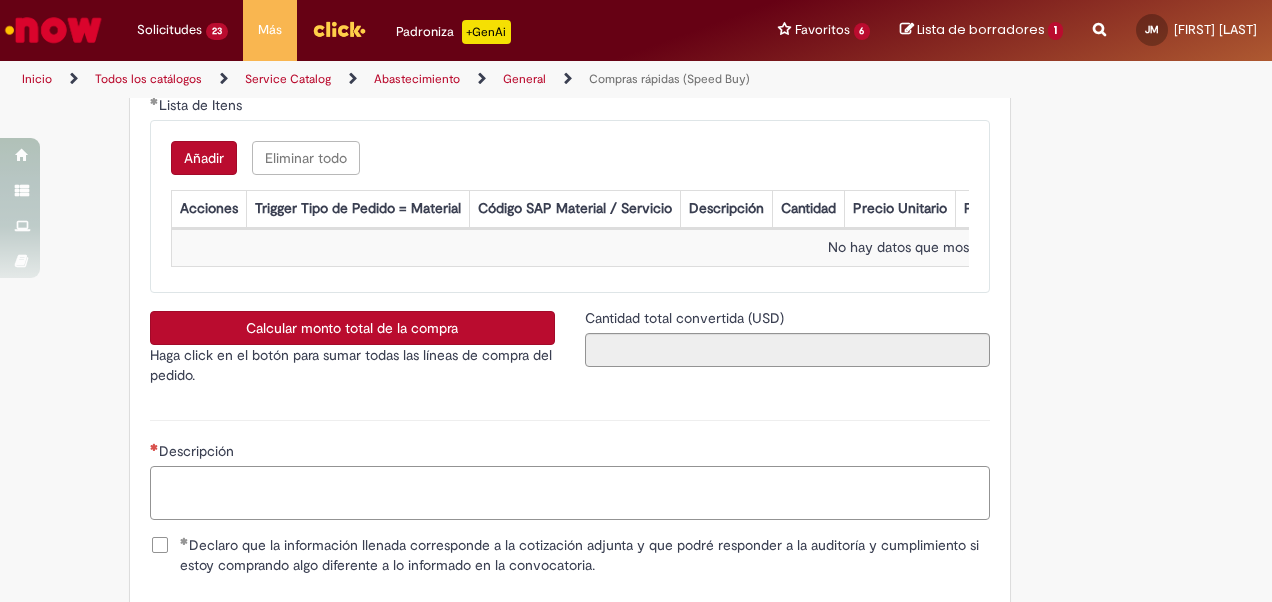 click on "Descripción" at bounding box center [570, 493] 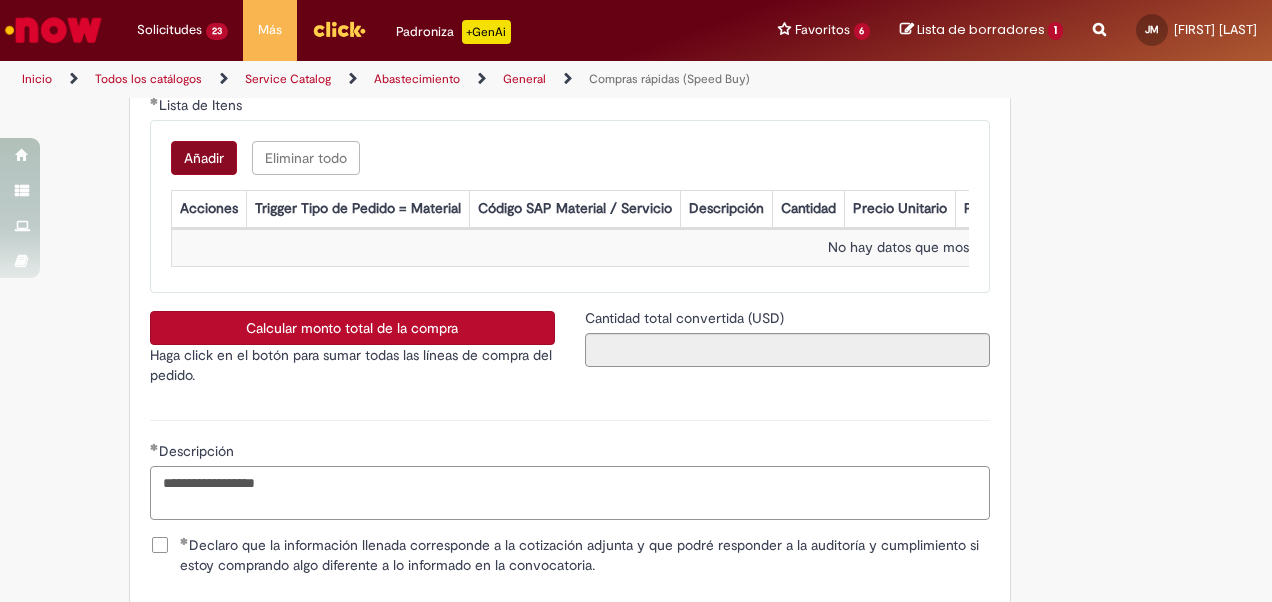 type on "**********" 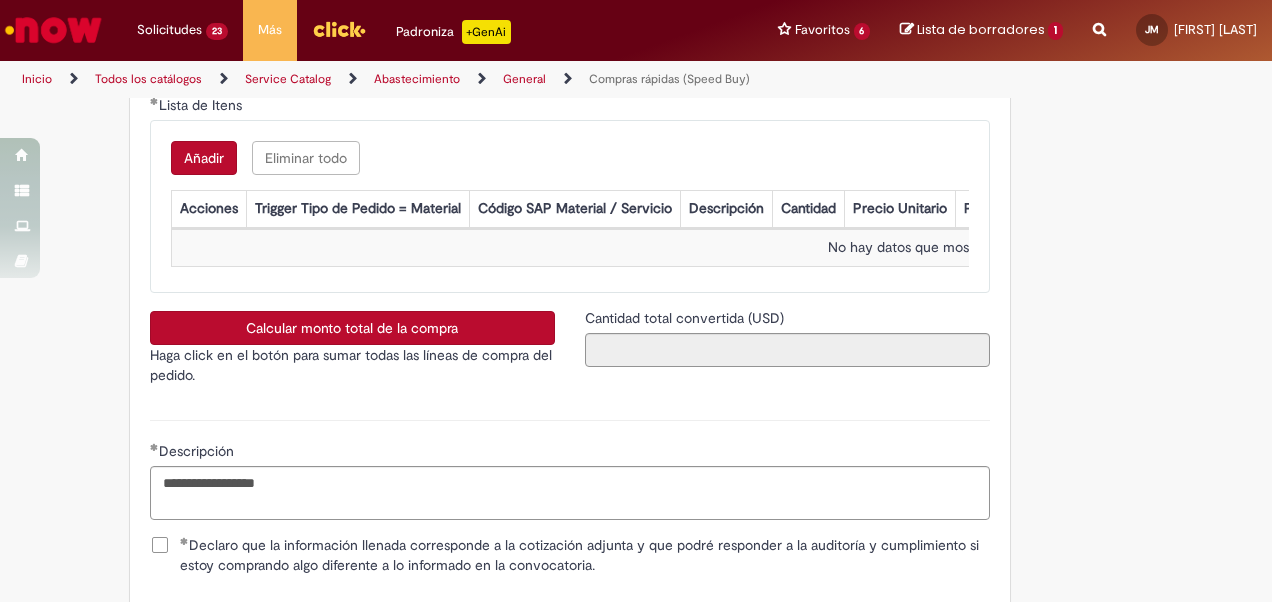 click on "Añadir" at bounding box center (204, 158) 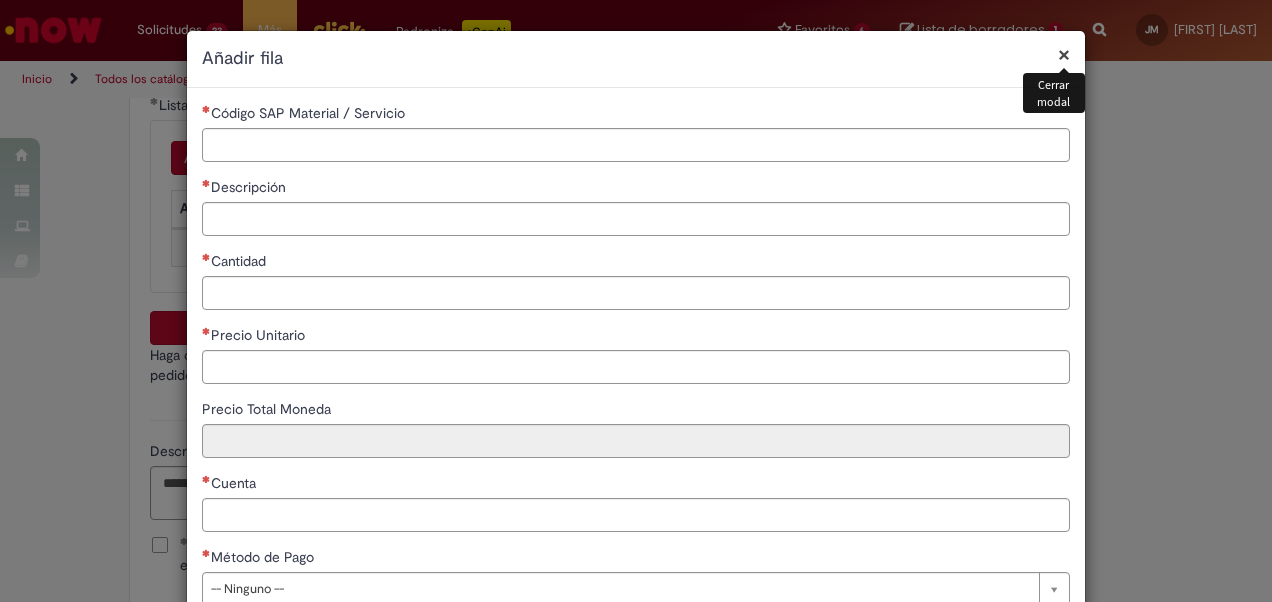 click on "Descripción" at bounding box center [636, 189] 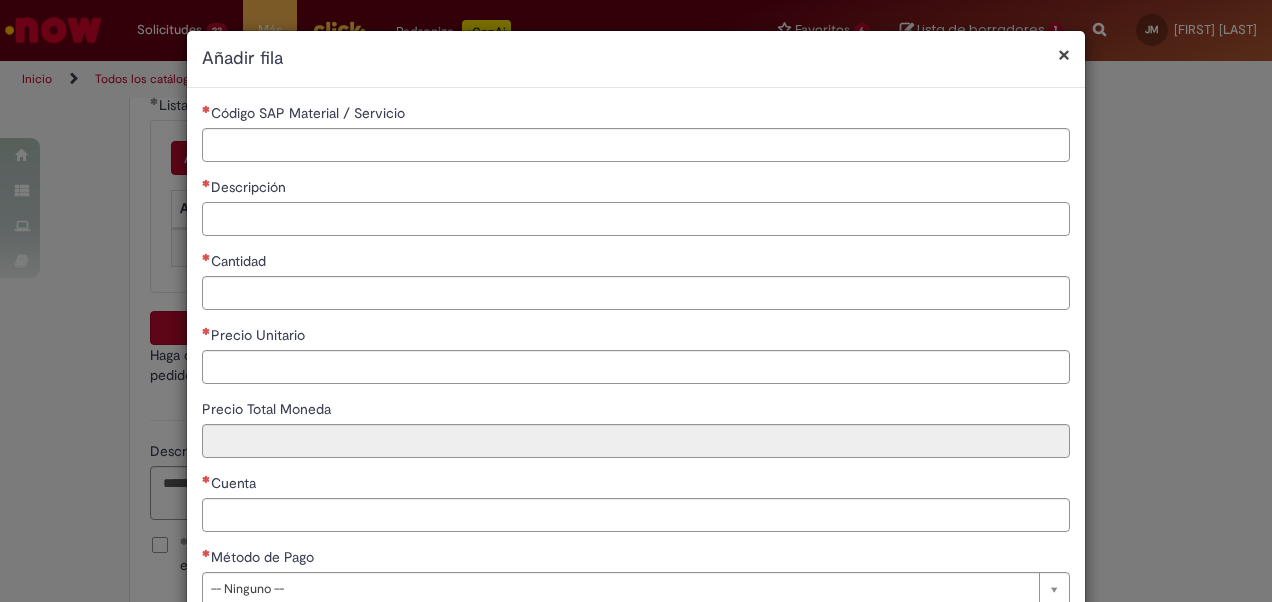 click on "Descripción" at bounding box center [636, 219] 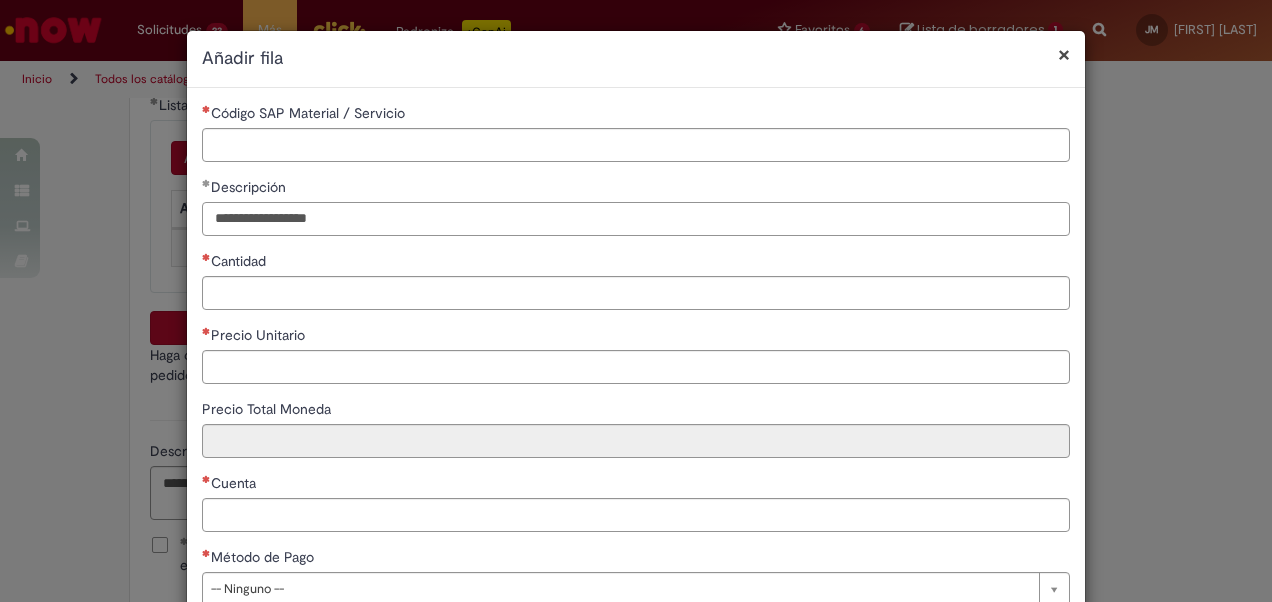 type on "**********" 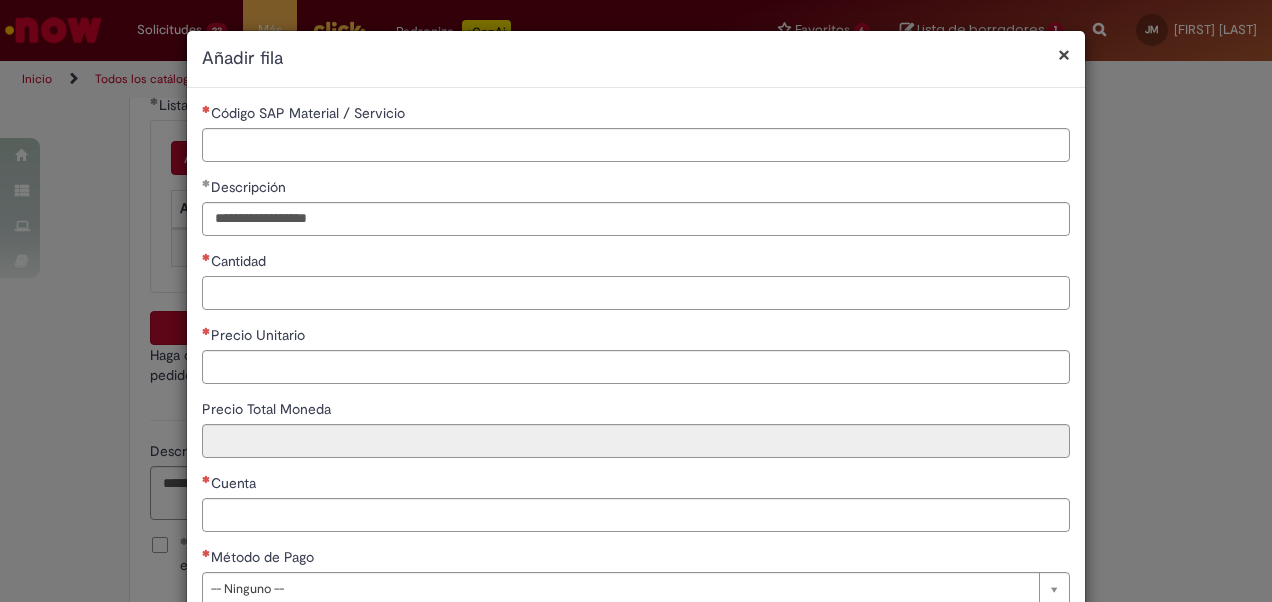 click on "Cantidad" at bounding box center (636, 293) 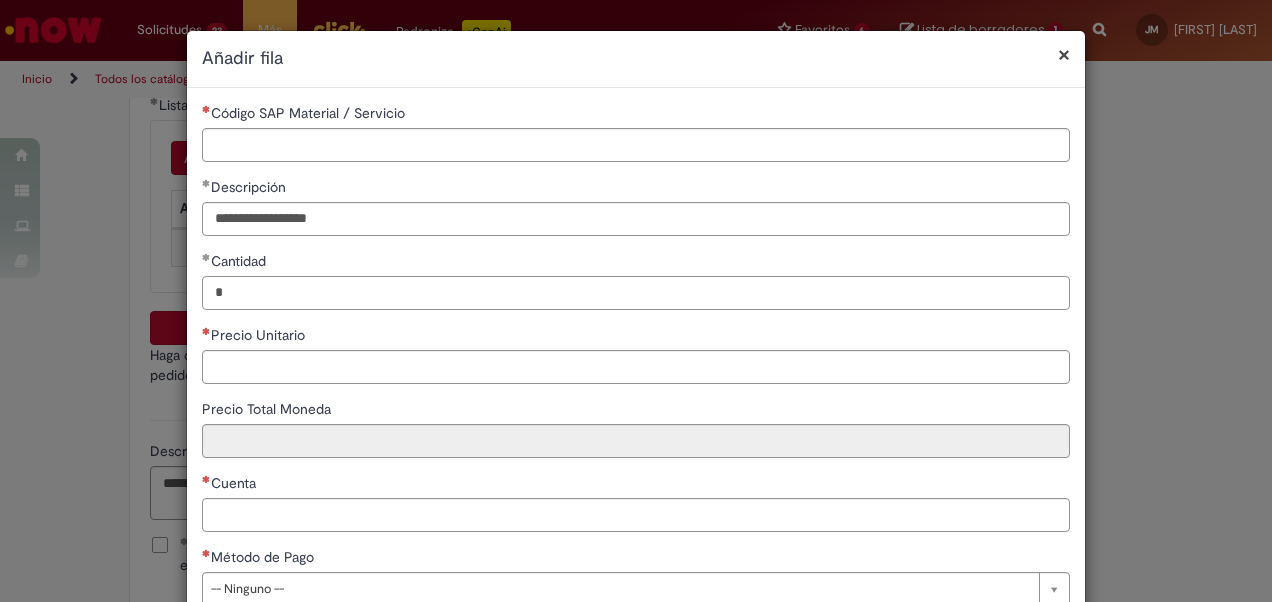 type on "*" 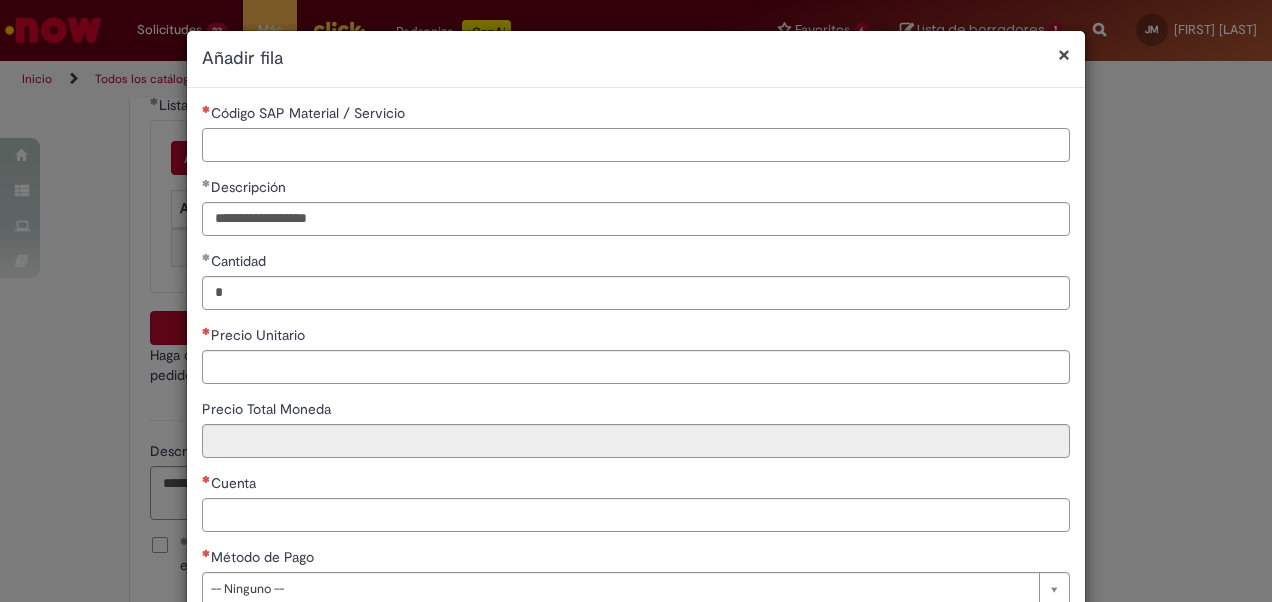 click on "Código SAP Material / Servicio" at bounding box center [636, 145] 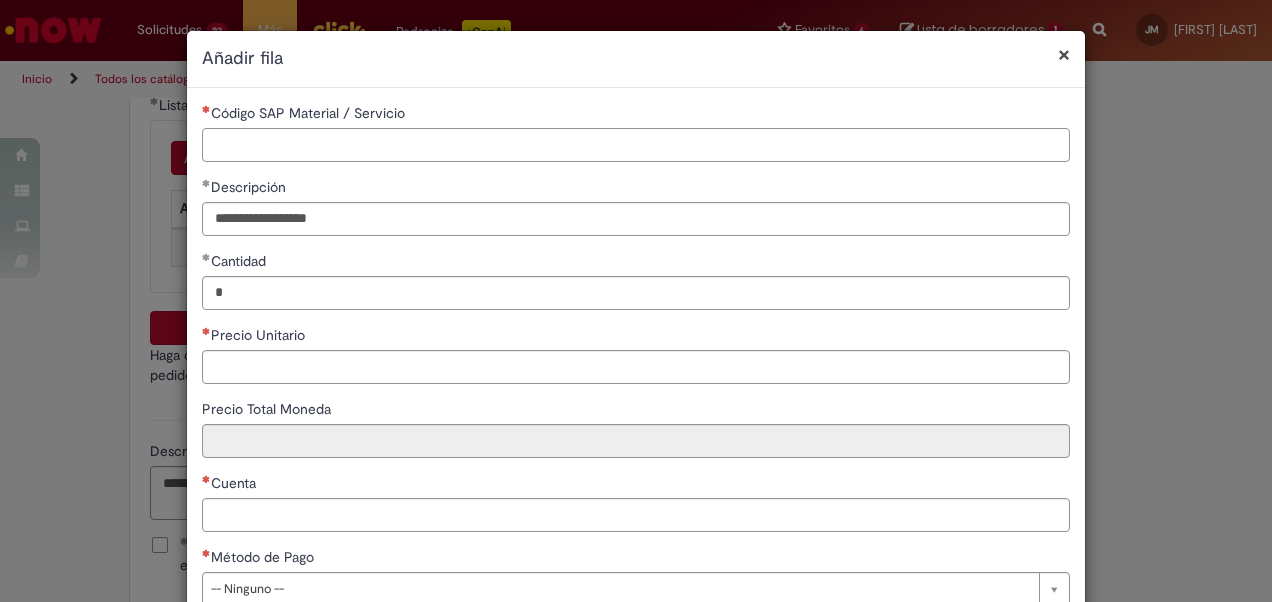 paste on "*******" 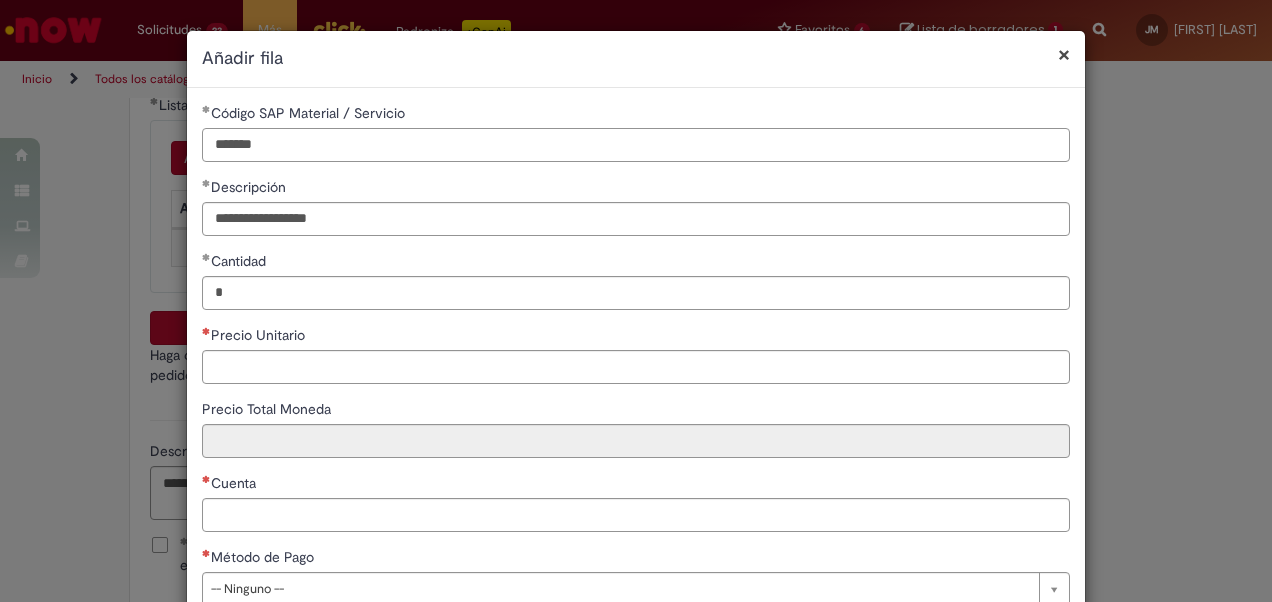 type on "*******" 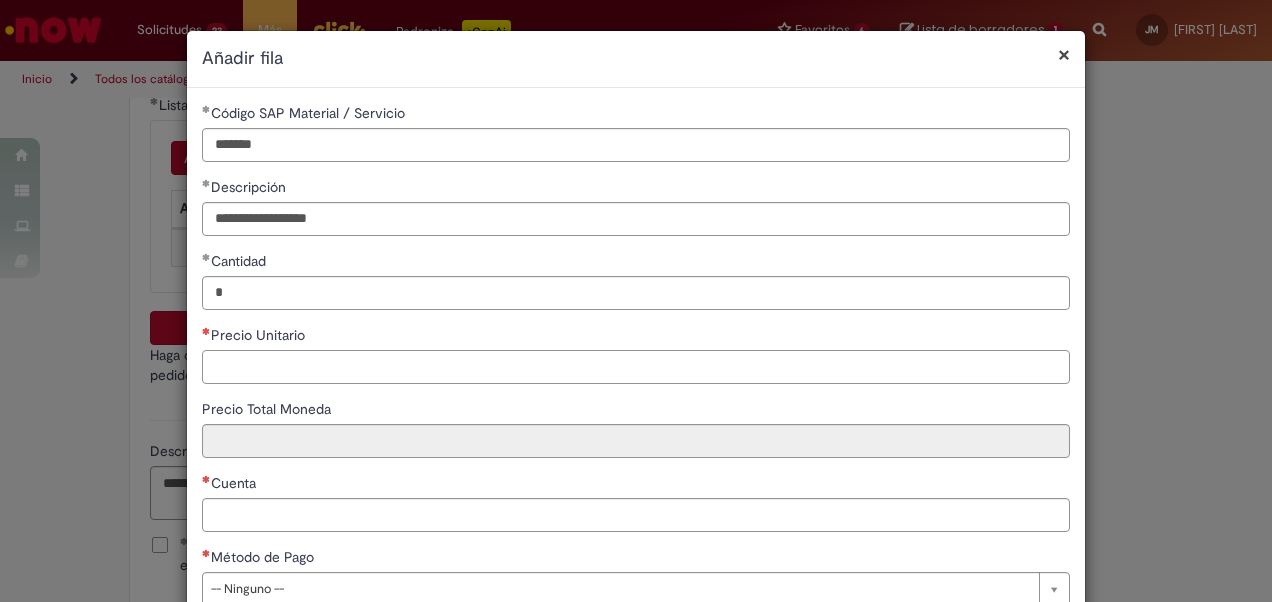 click on "Precio Unitario" at bounding box center [636, 367] 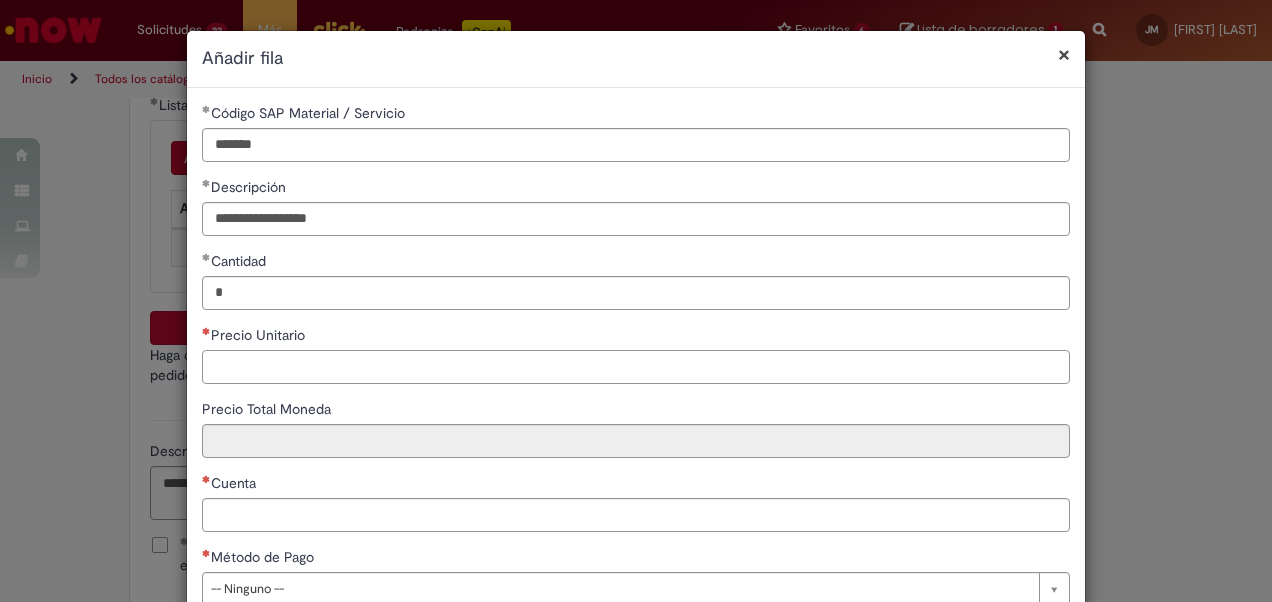 paste on "*********" 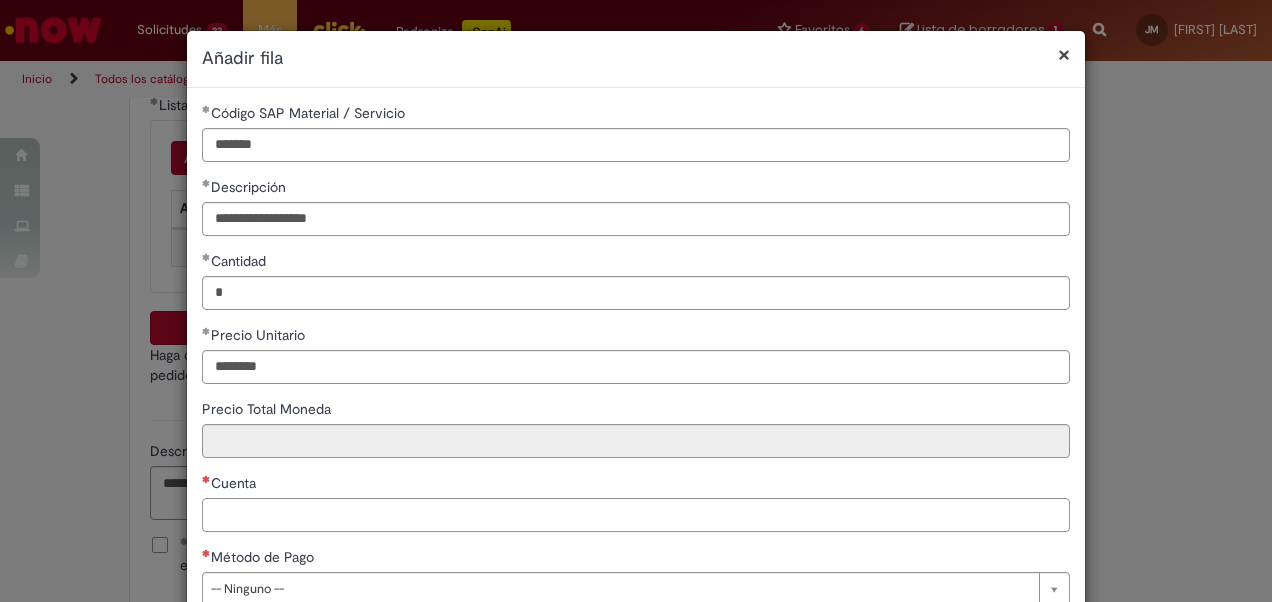type on "*********" 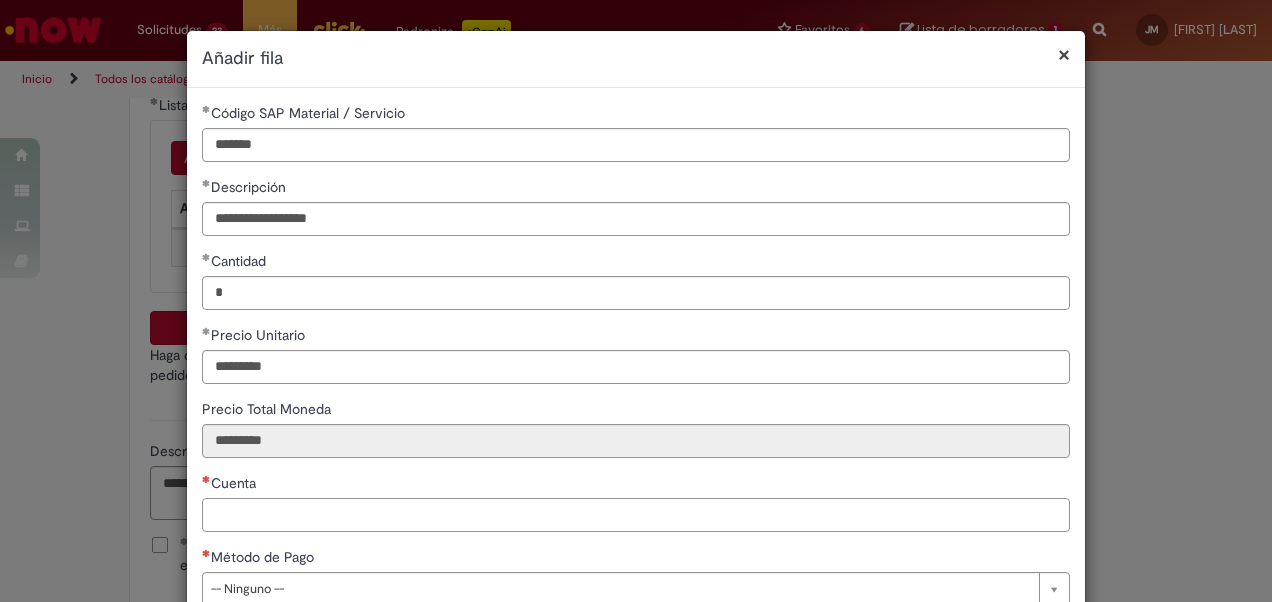 click on "Cuenta" at bounding box center (636, 515) 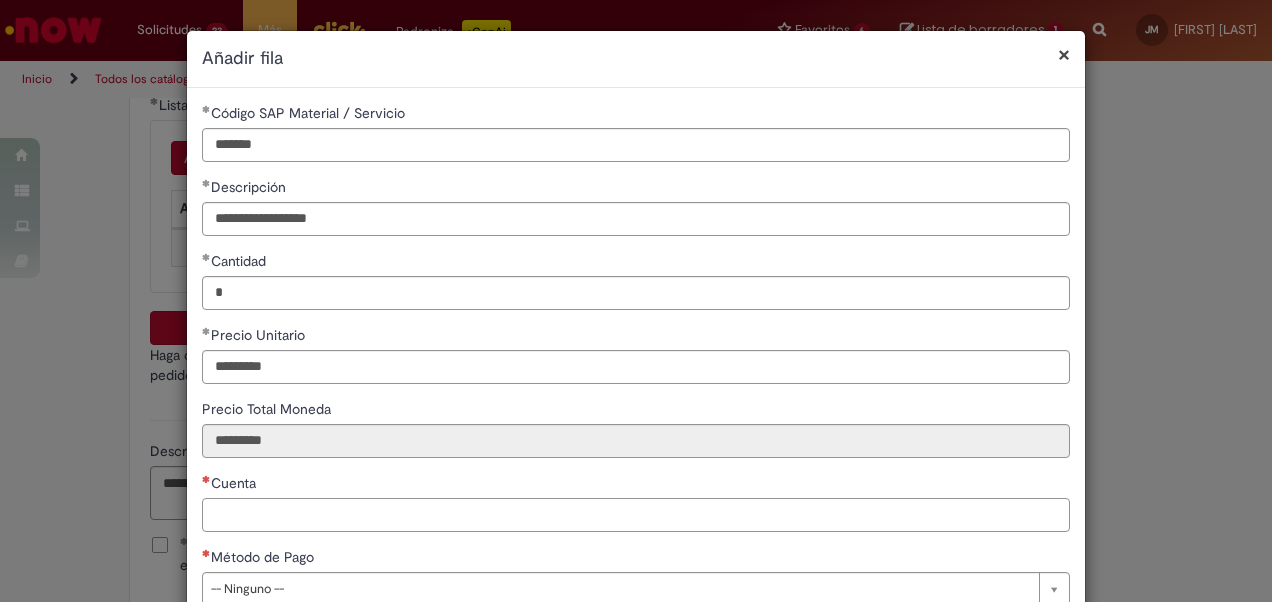 paste on "*******" 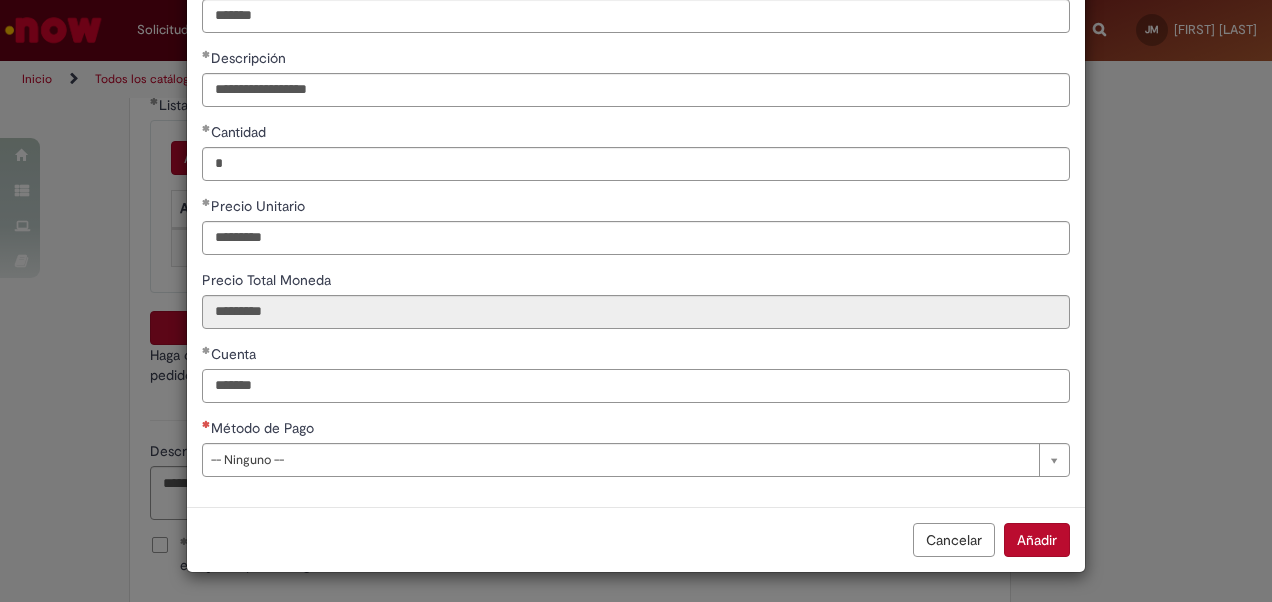 scroll, scrollTop: 130, scrollLeft: 0, axis: vertical 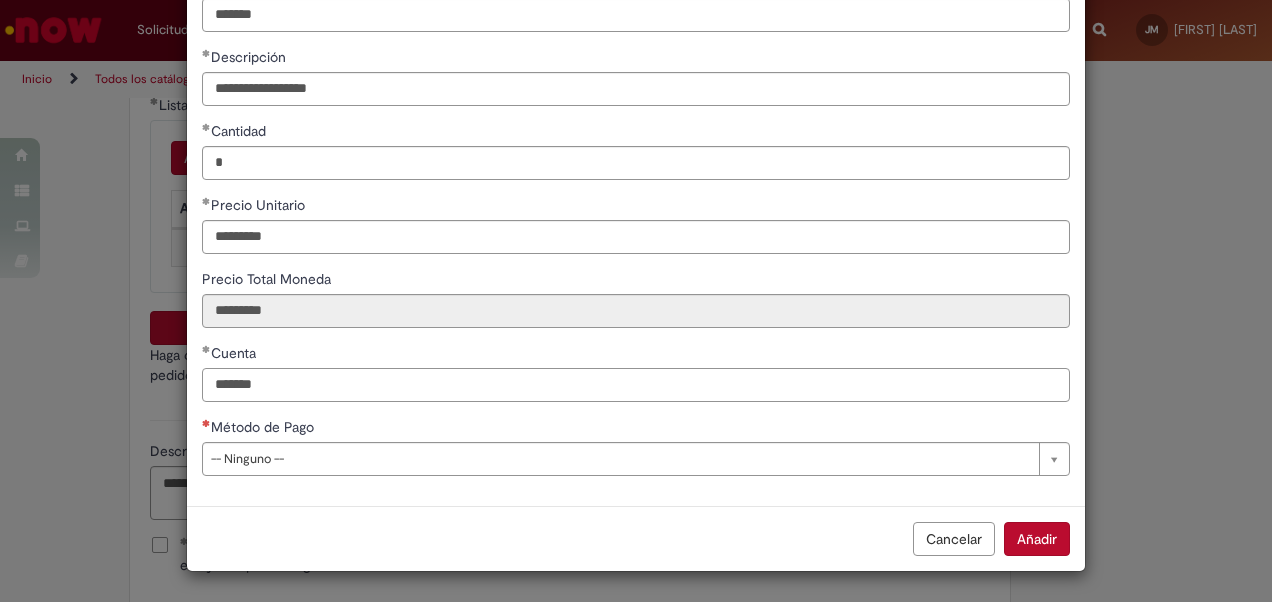 type on "*******" 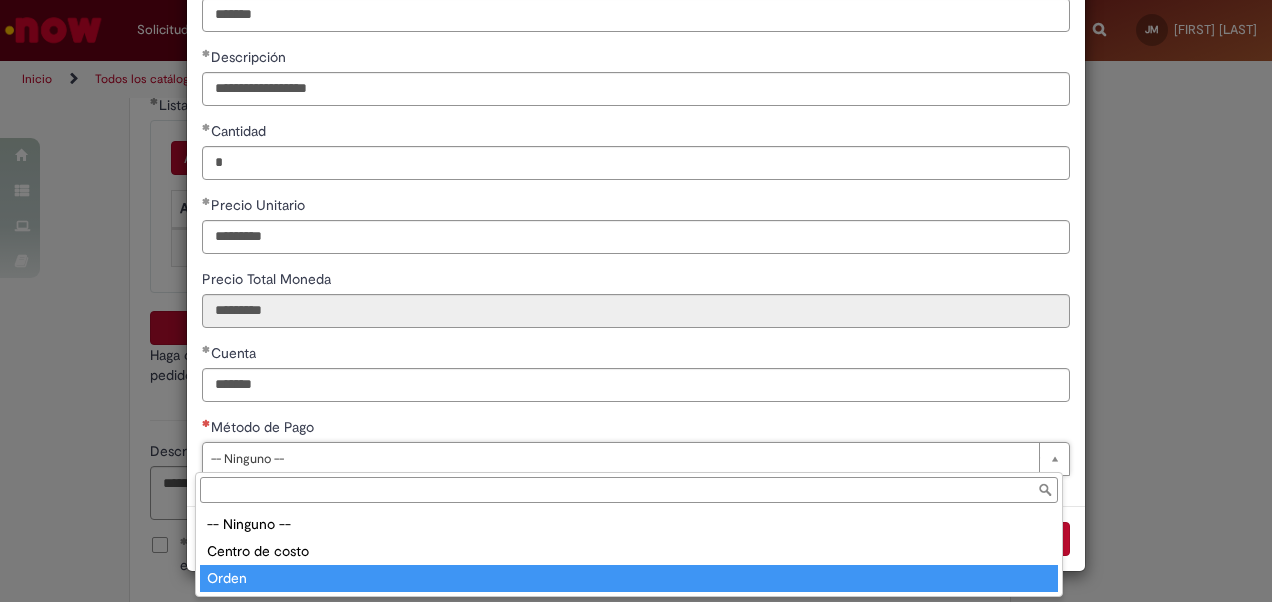 type on "*****" 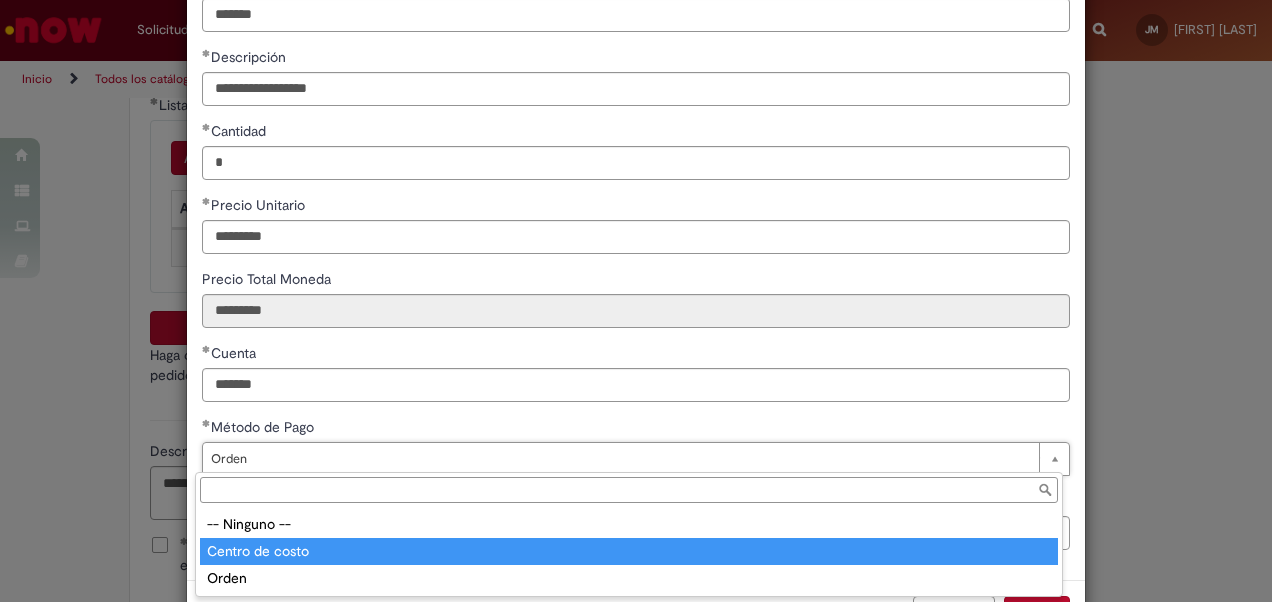 type on "**********" 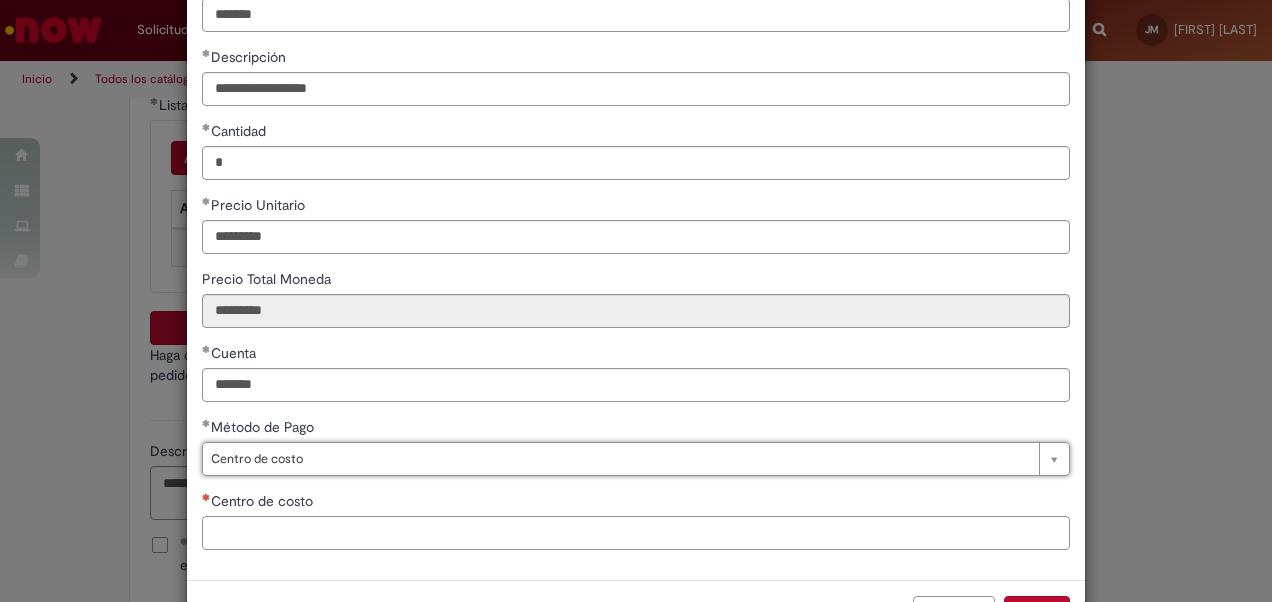 scroll, scrollTop: 0, scrollLeft: 0, axis: both 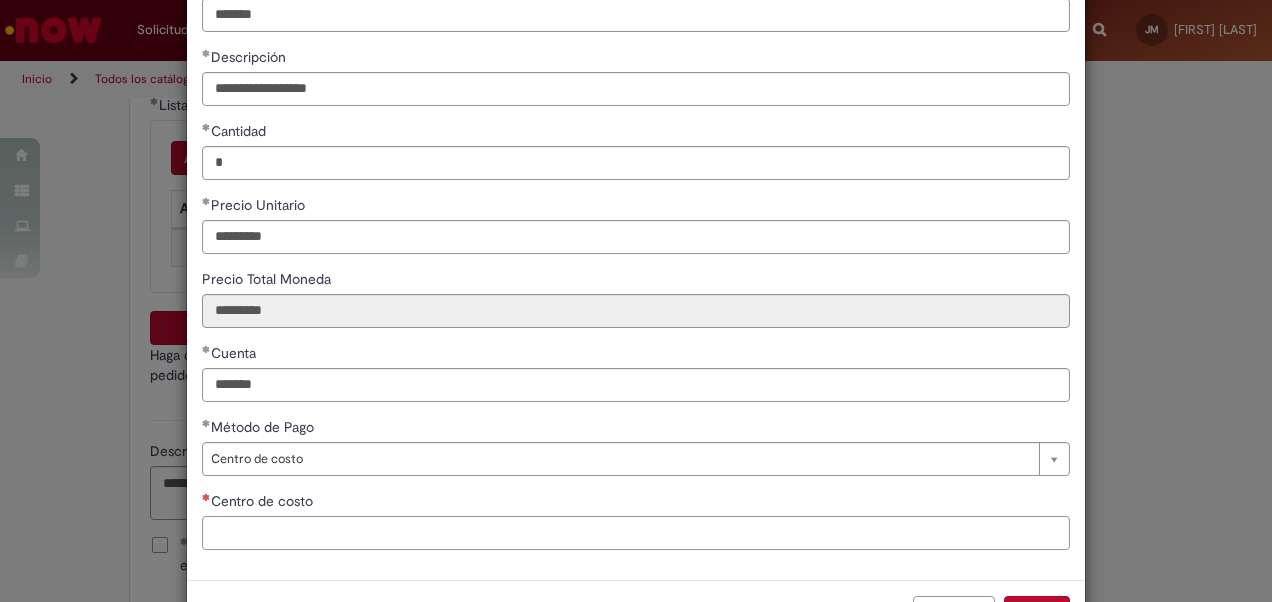 paste on "**********" 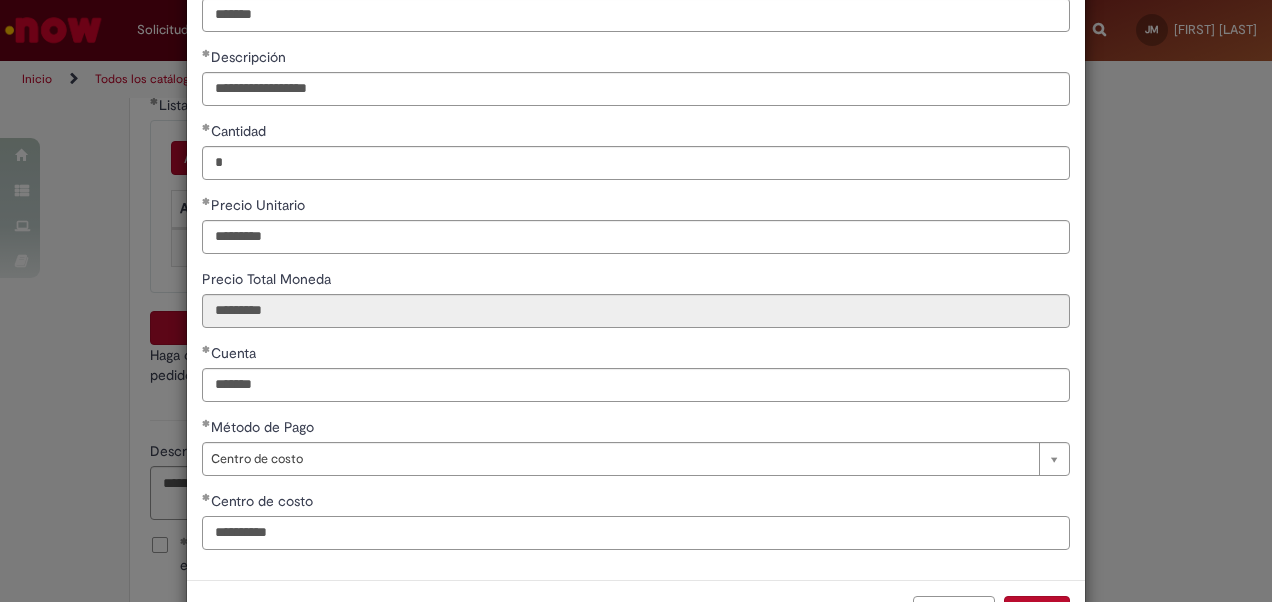 scroll, scrollTop: 204, scrollLeft: 0, axis: vertical 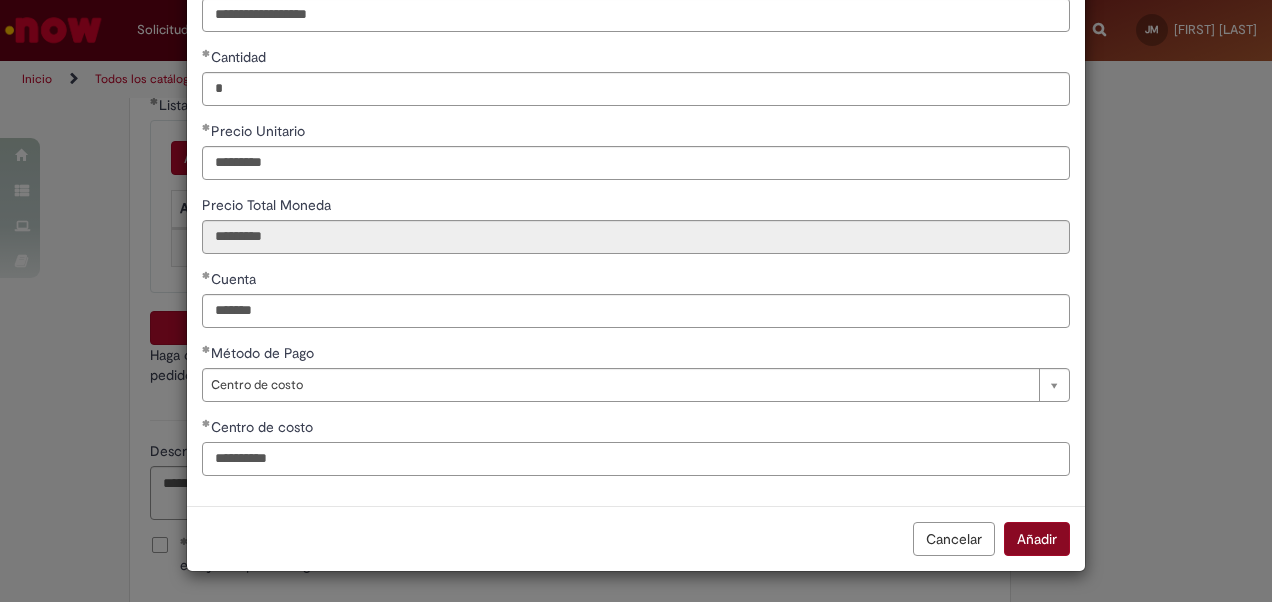 type on "**********" 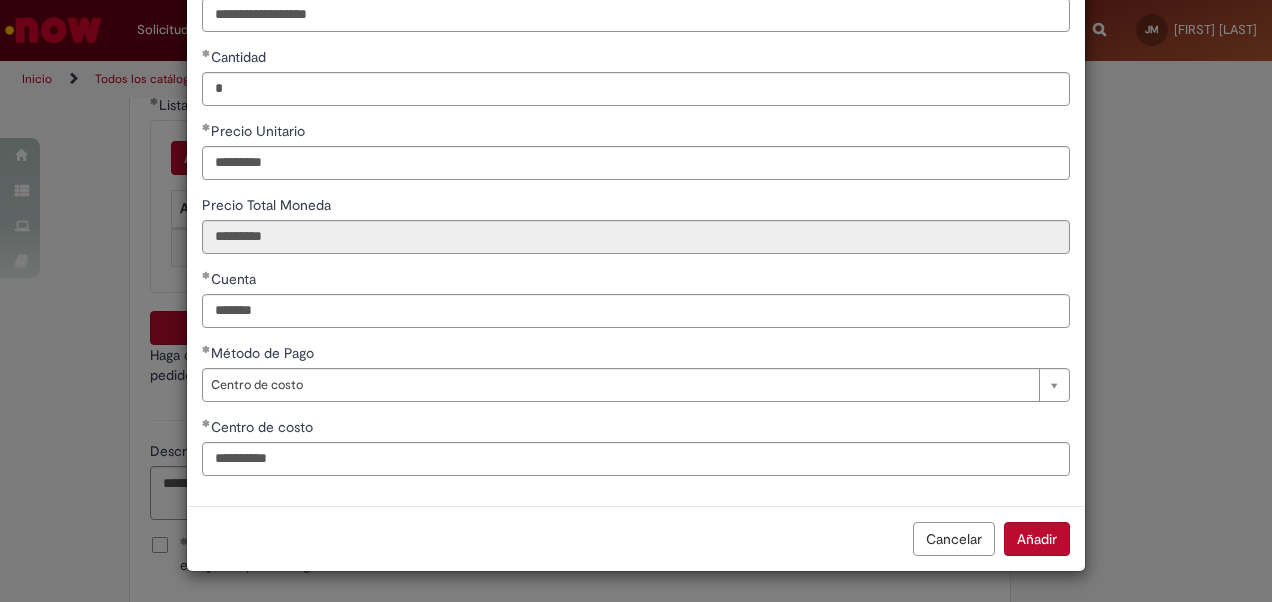 click on "Añadir" at bounding box center [1037, 539] 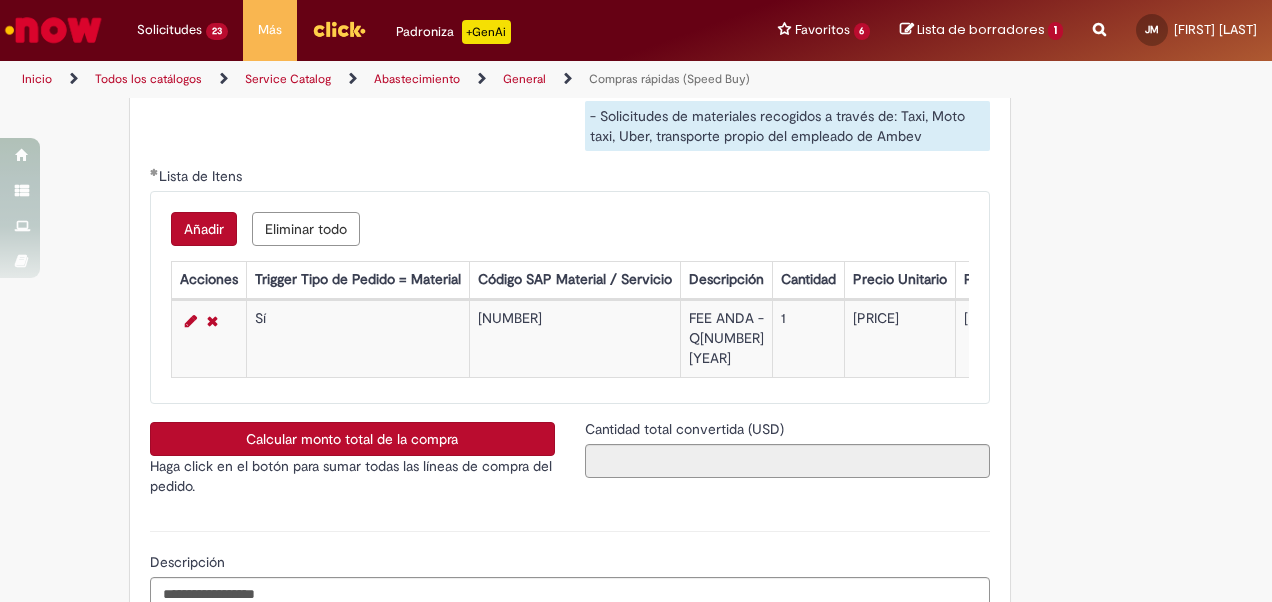 scroll, scrollTop: 3046, scrollLeft: 0, axis: vertical 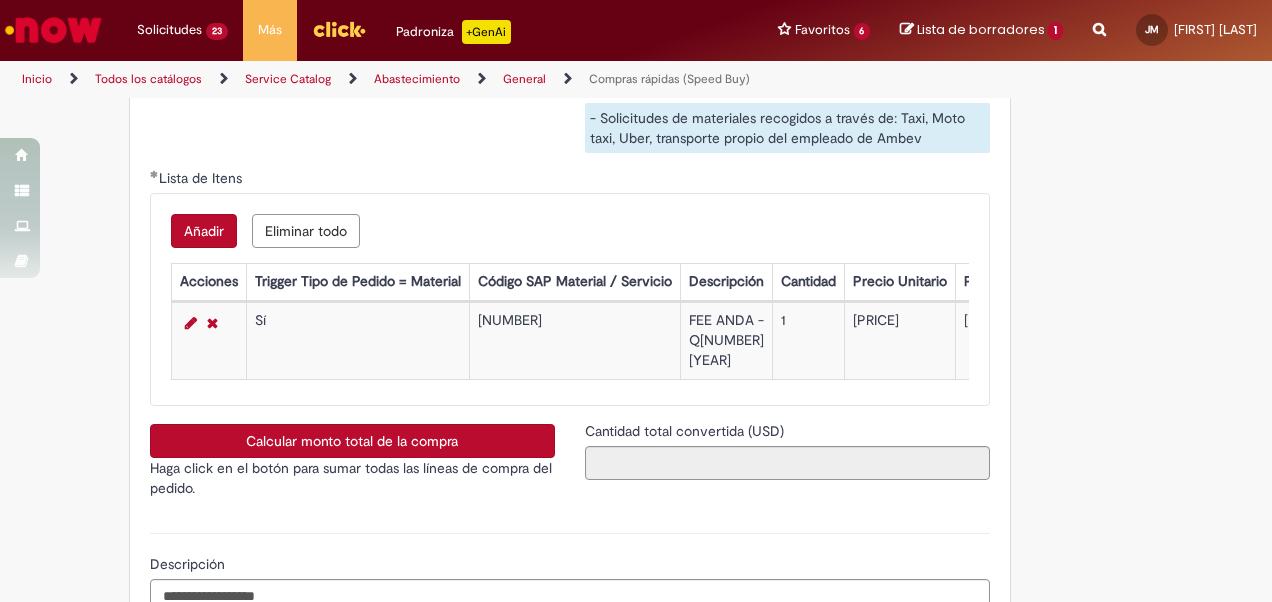 click on "Calcular monto total de la compra" at bounding box center [352, 441] 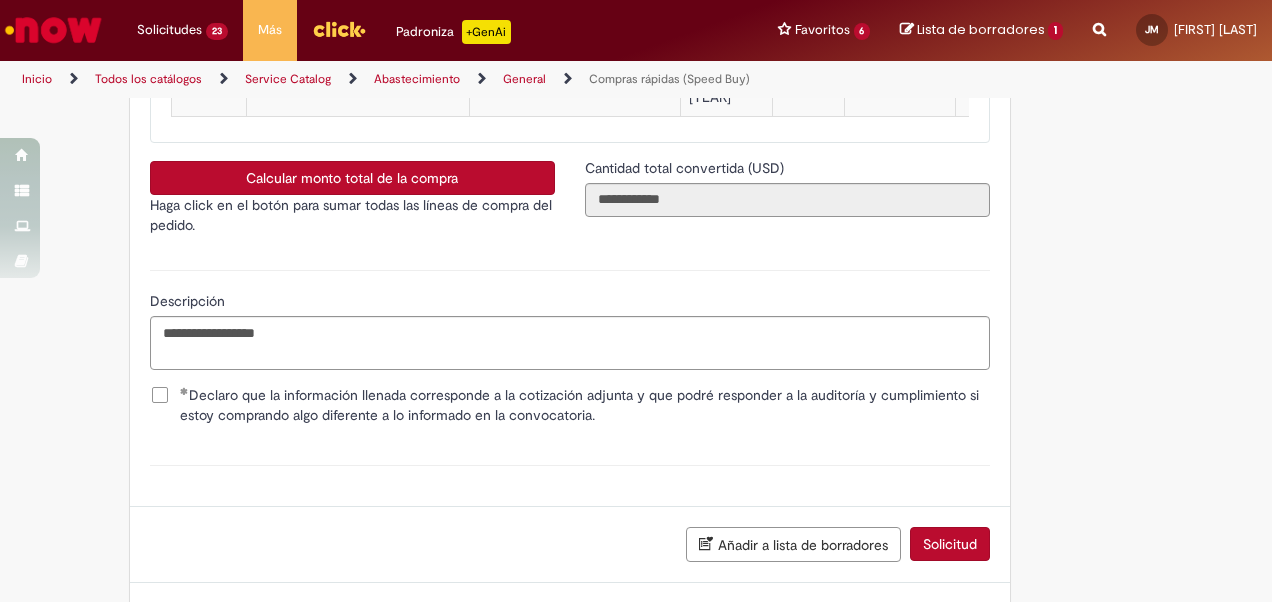 scroll, scrollTop: 3376, scrollLeft: 0, axis: vertical 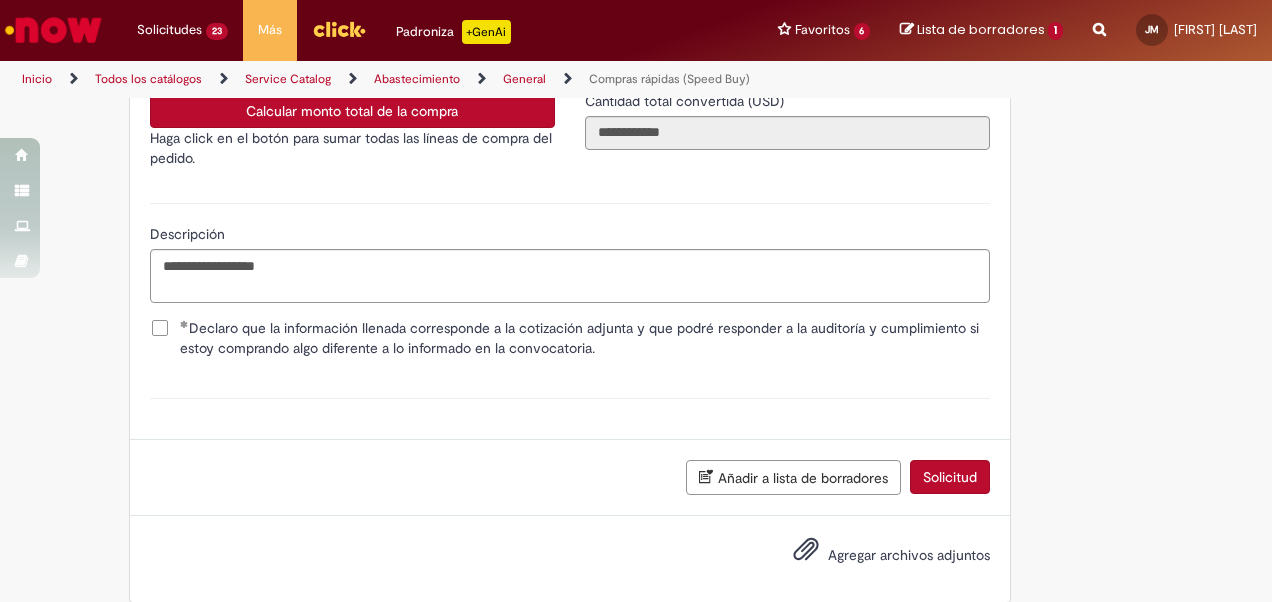 click on "Agregar archivos adjuntos" at bounding box center [909, 555] 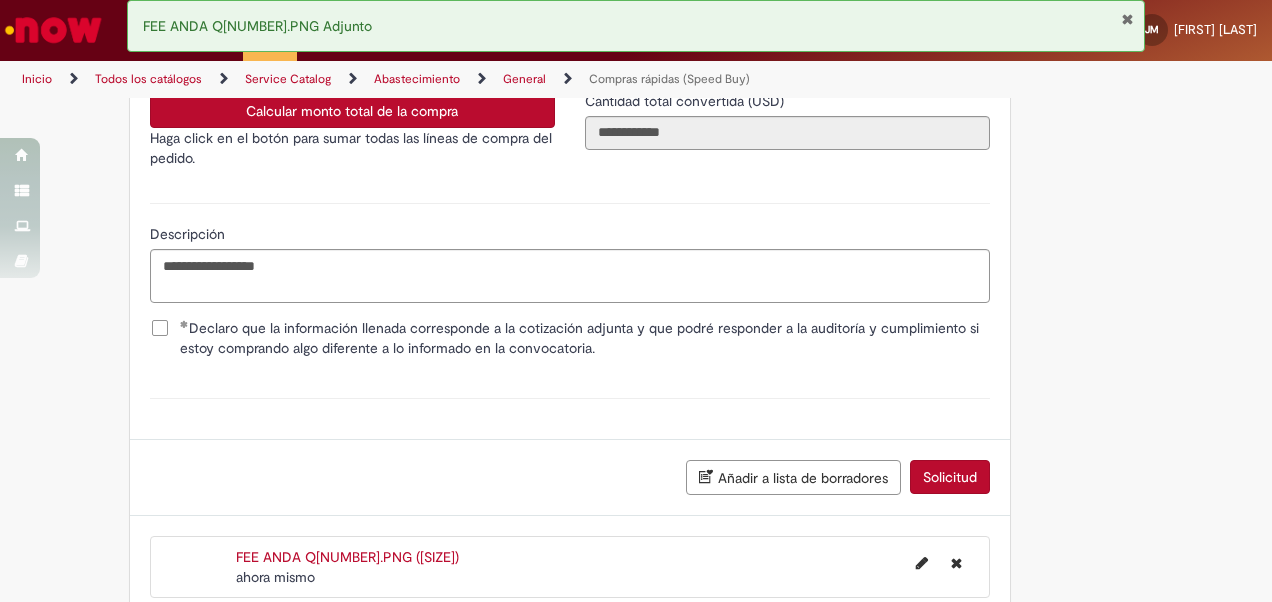 click on "Solicitud" at bounding box center [950, 477] 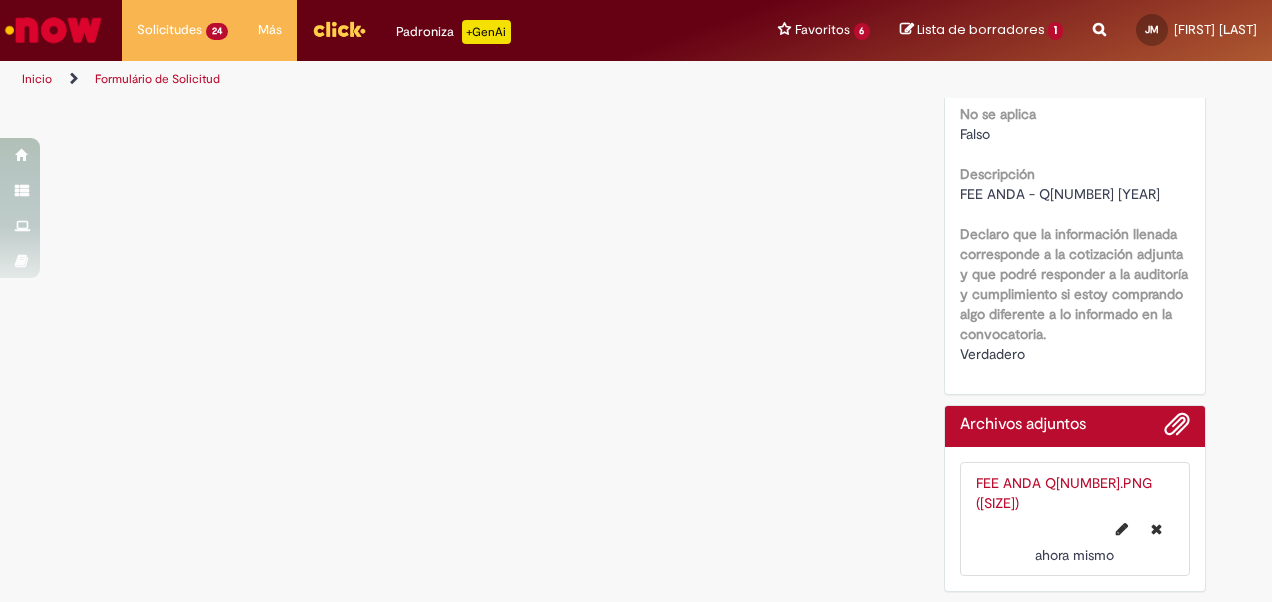 scroll, scrollTop: 0, scrollLeft: 0, axis: both 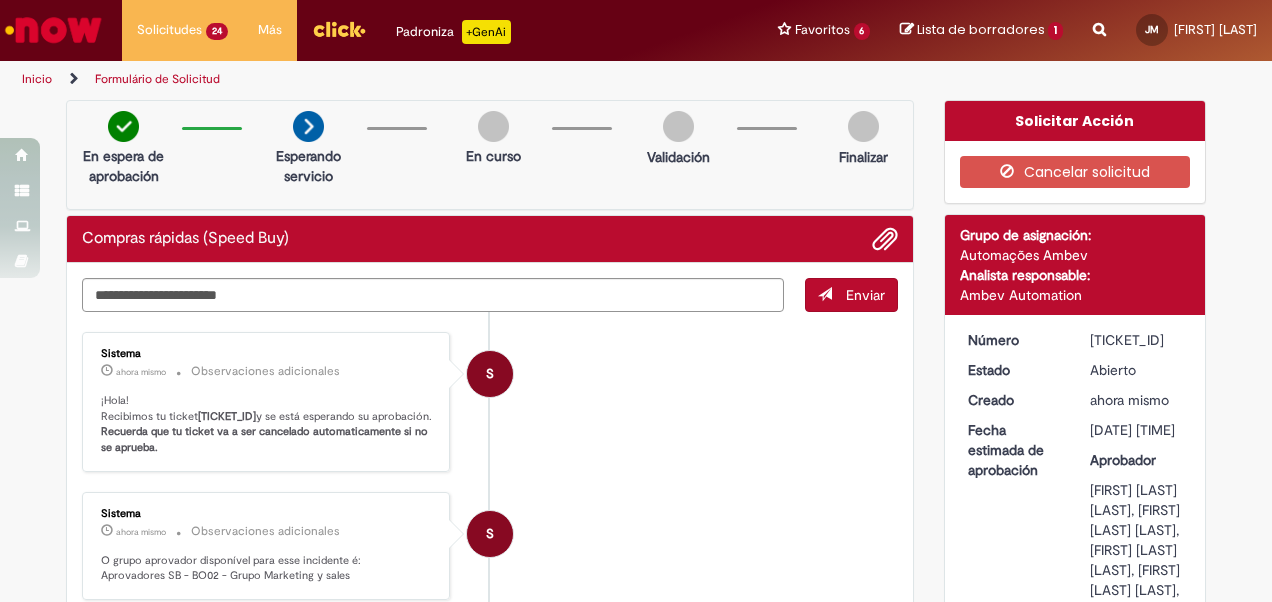 click on "R13352784" at bounding box center (227, 416) 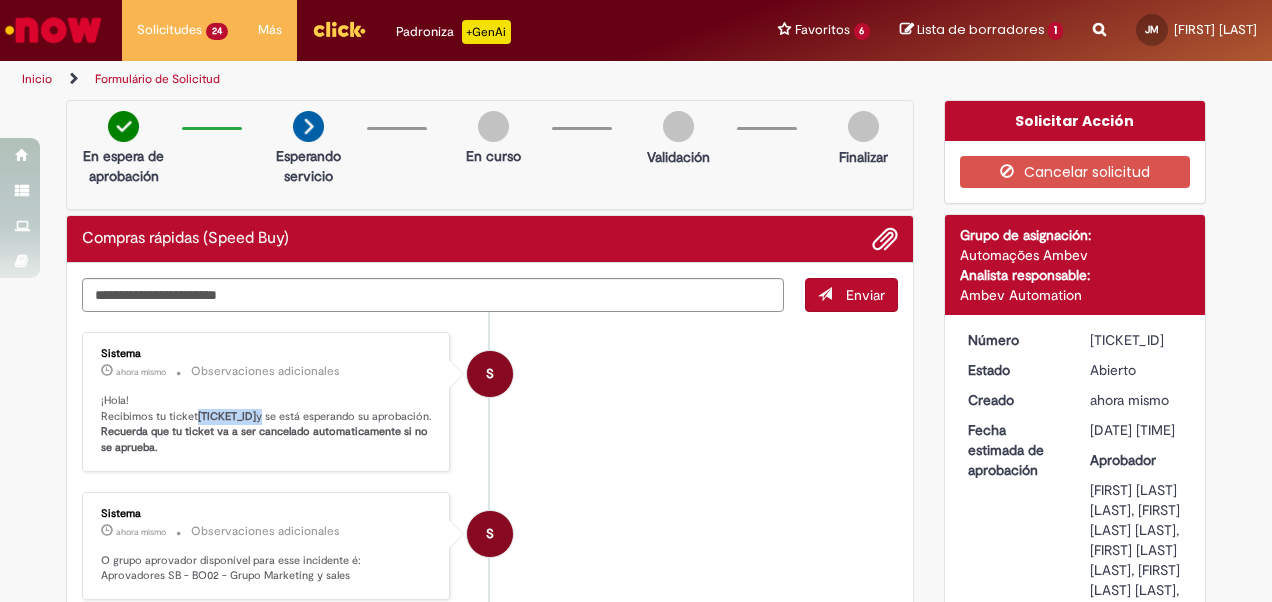 click on "R13352784" at bounding box center (227, 416) 